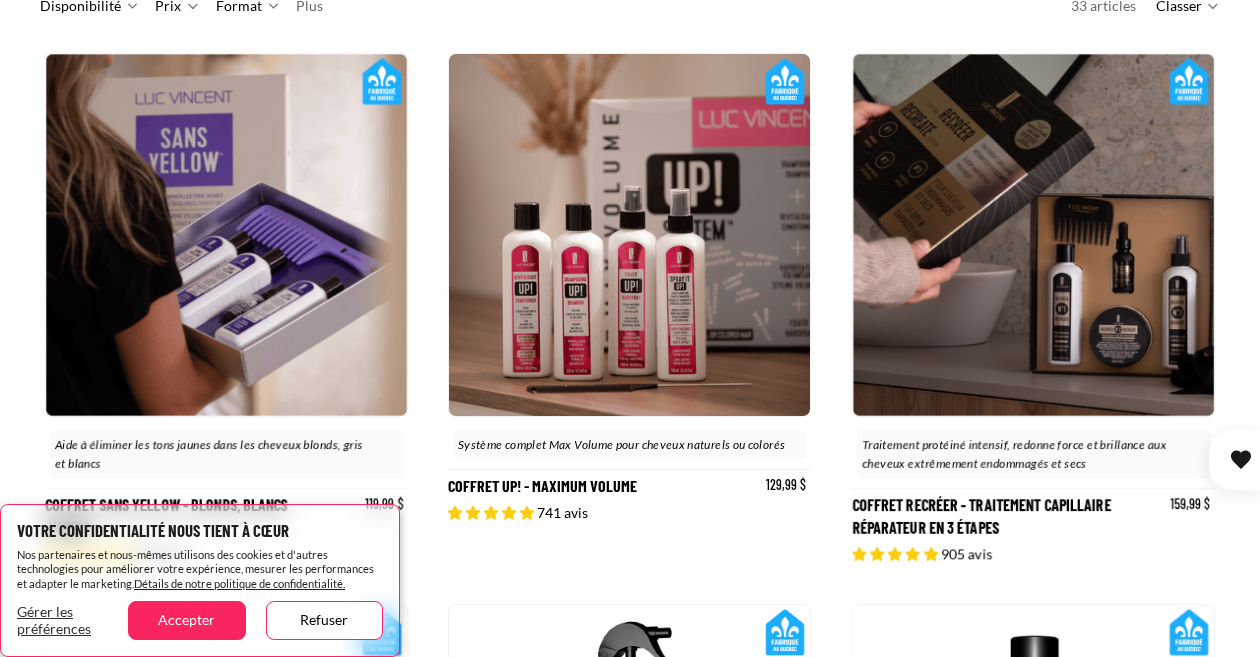 scroll, scrollTop: 492, scrollLeft: 0, axis: vertical 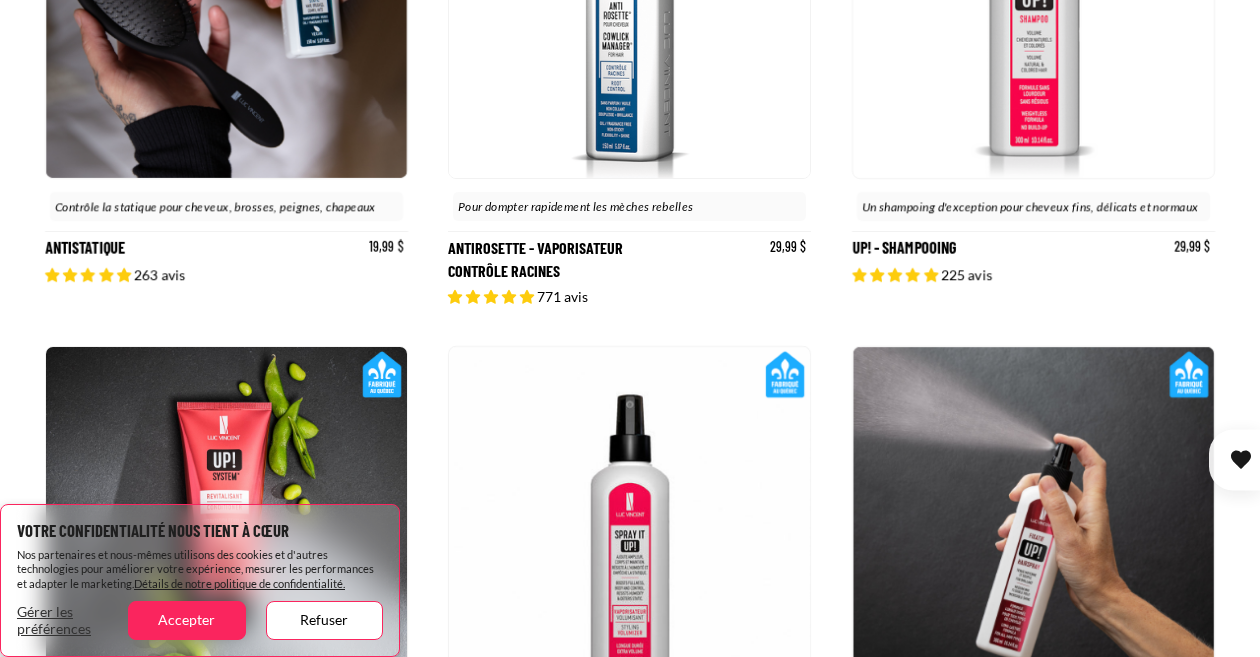 click 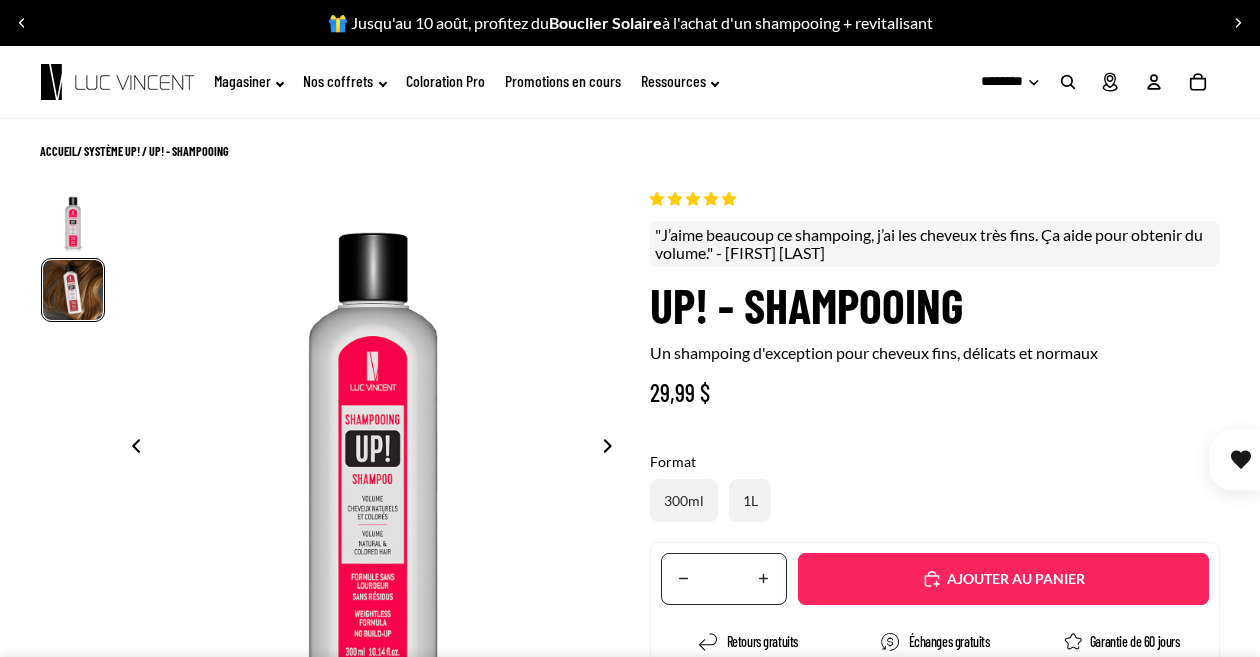 scroll, scrollTop: 295, scrollLeft: 0, axis: vertical 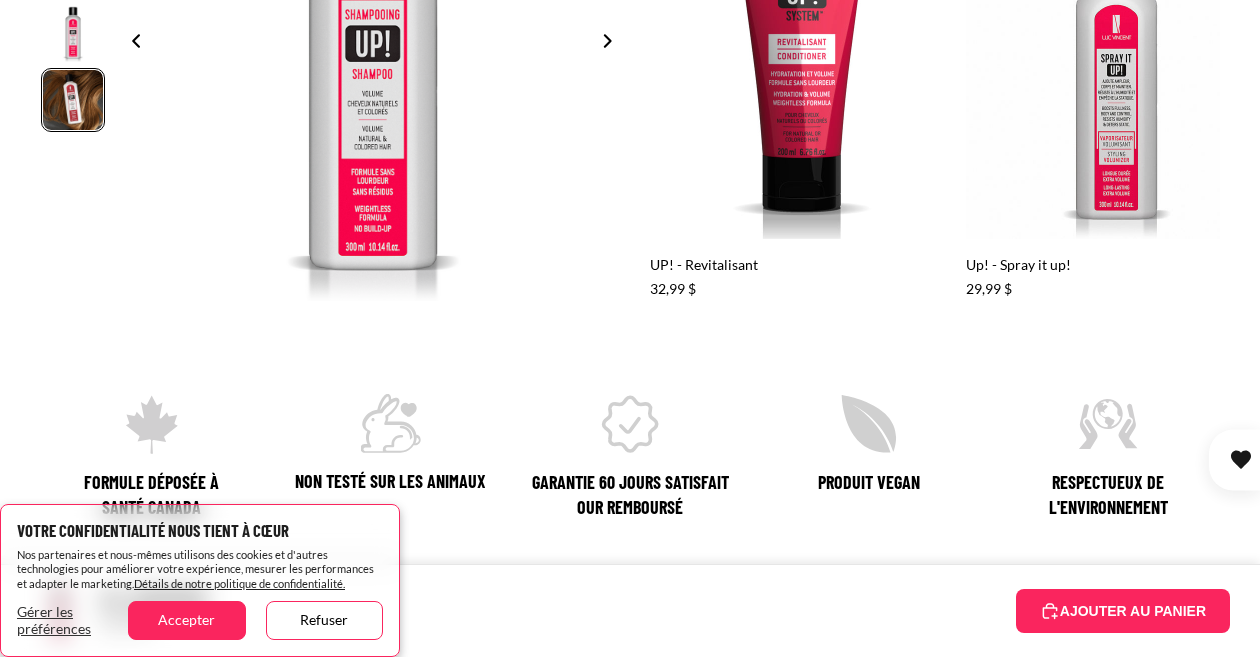 select on "**********" 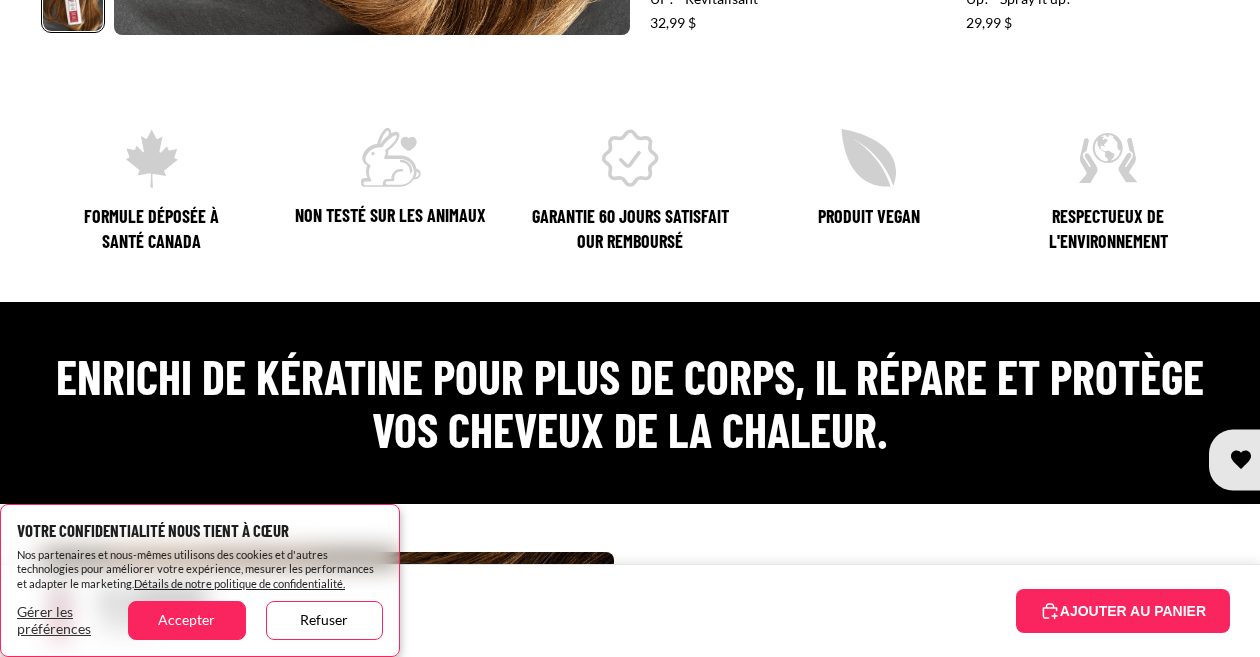 scroll, scrollTop: 1576, scrollLeft: 0, axis: vertical 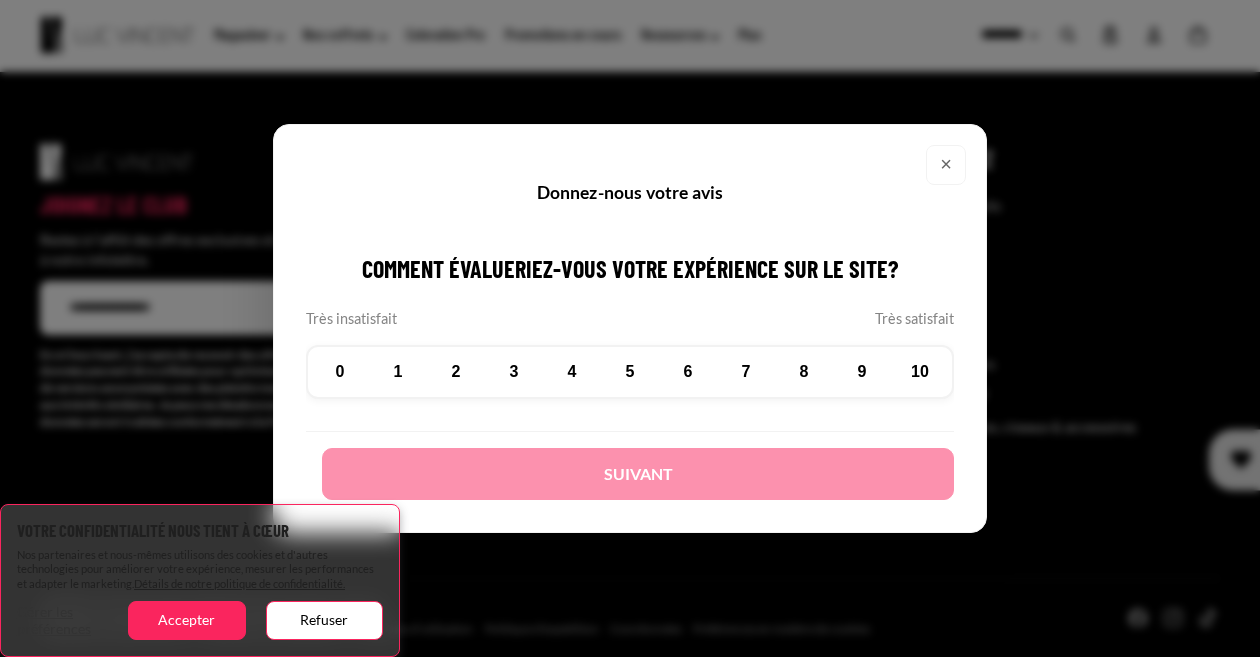 click on "×" at bounding box center [946, 165] 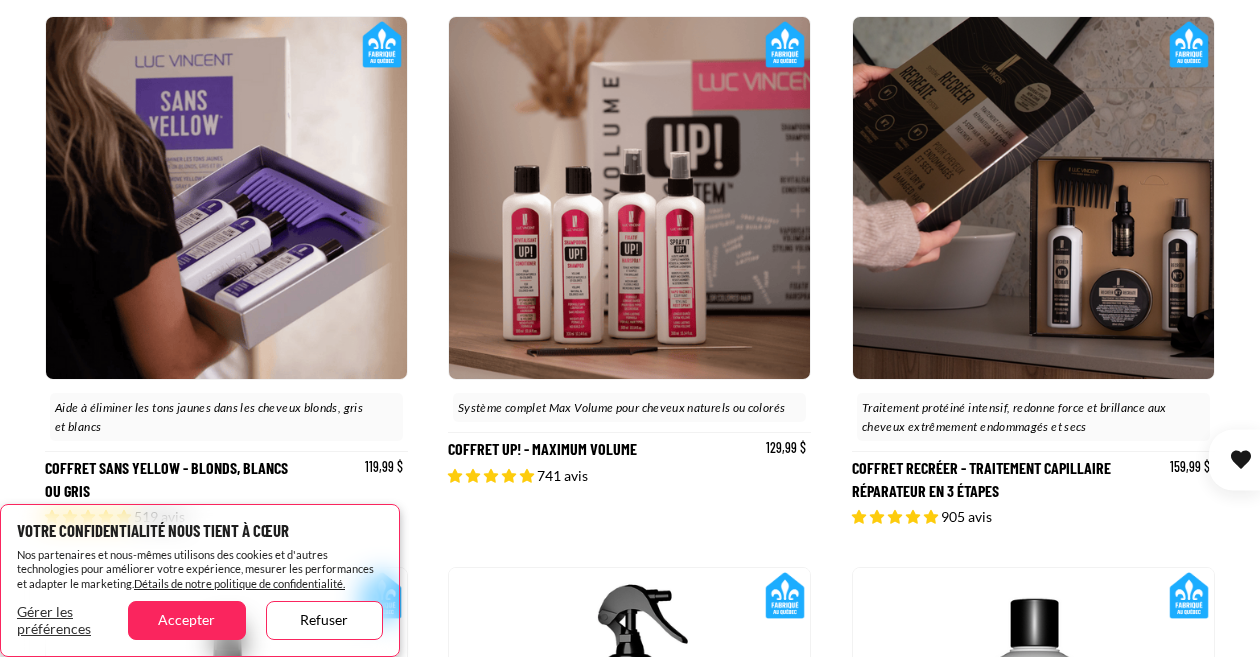 click at bounding box center [629, 198] 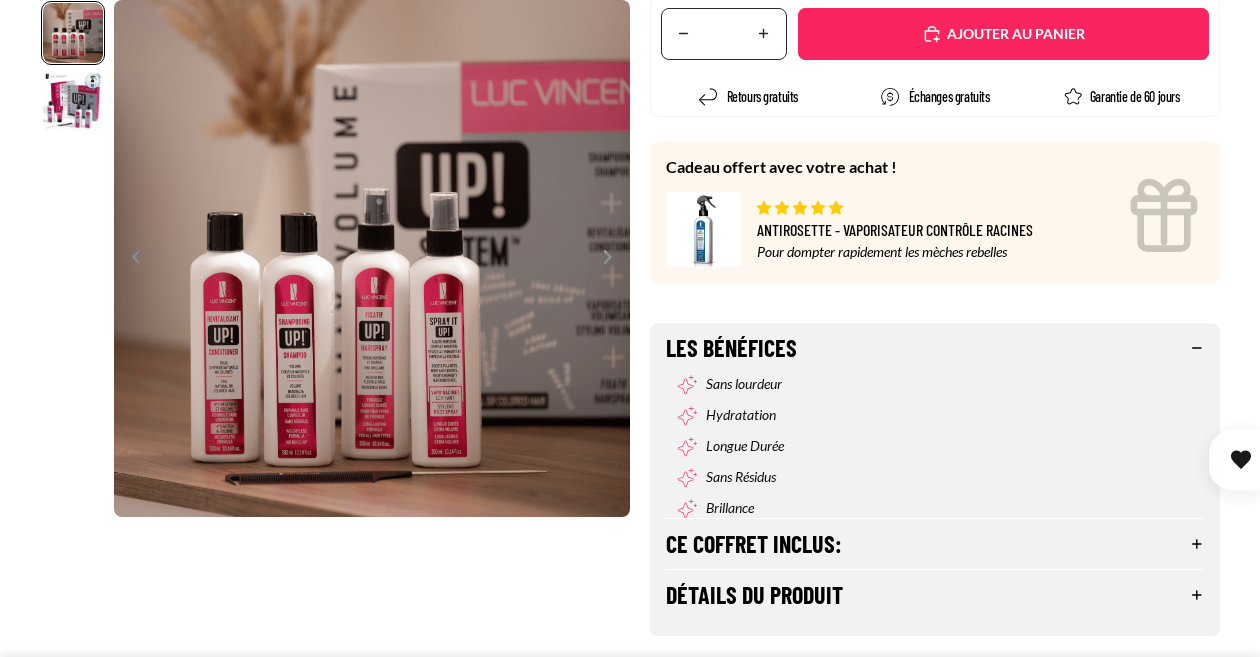scroll, scrollTop: 492, scrollLeft: 0, axis: vertical 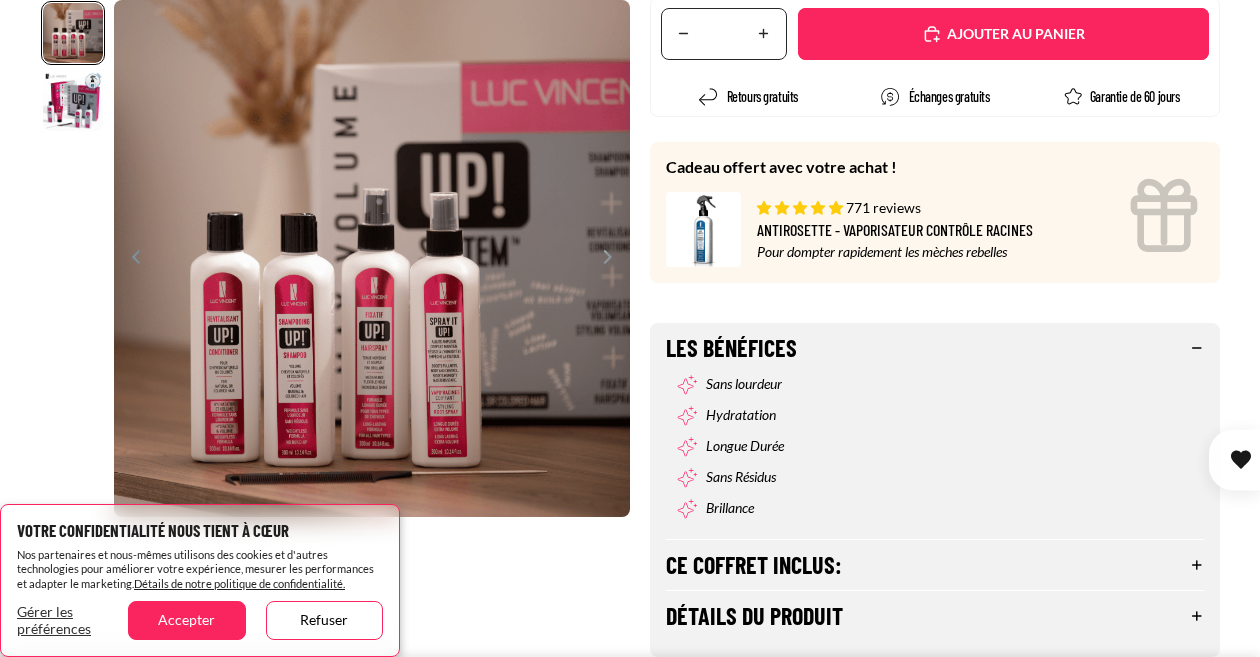 select on "**********" 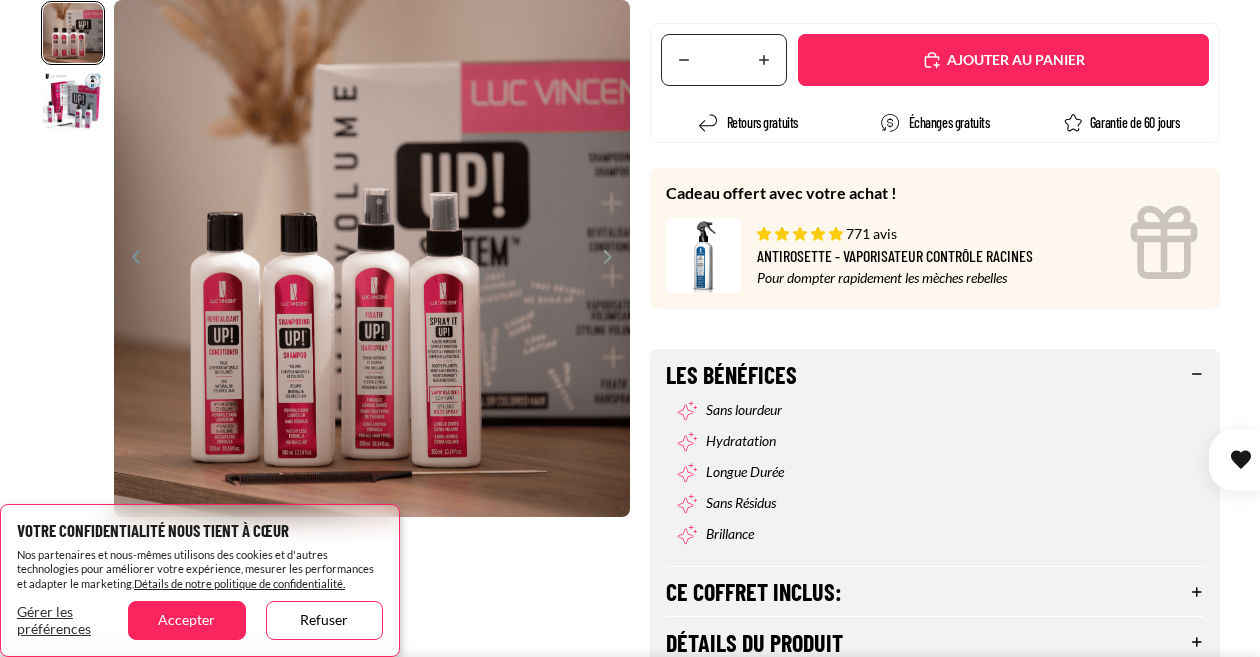 scroll, scrollTop: 0, scrollLeft: 656, axis: horizontal 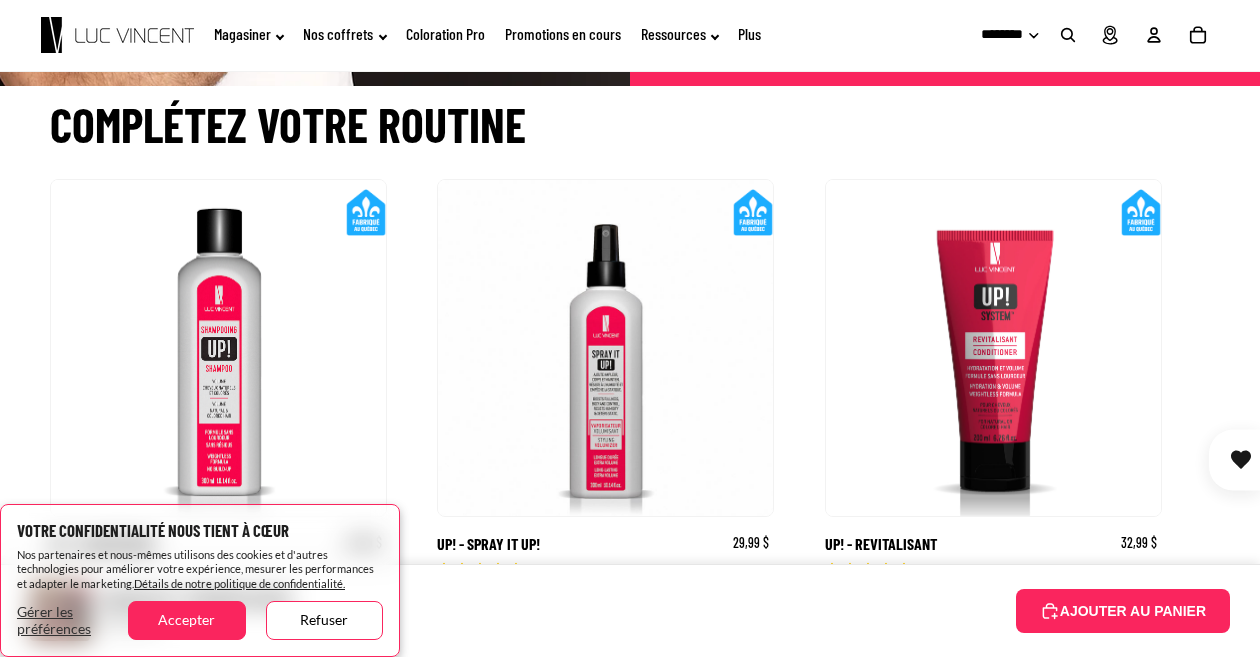 click at bounding box center (315, -229) 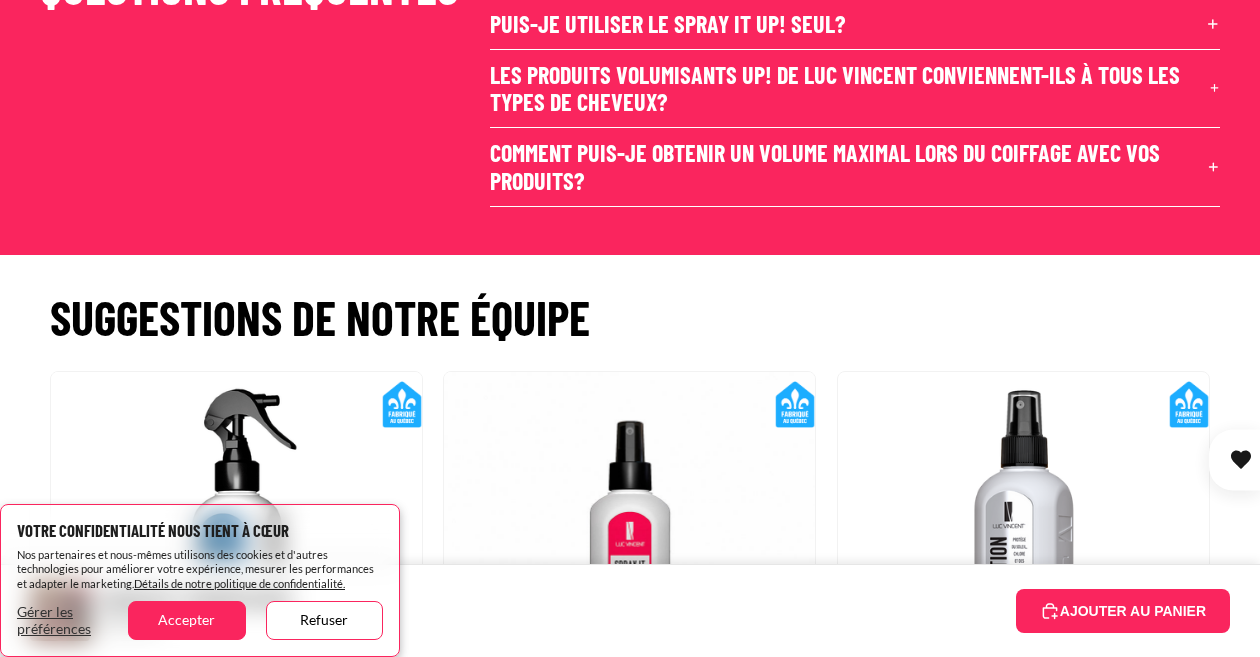 click on "2" at bounding box center (607, -336) 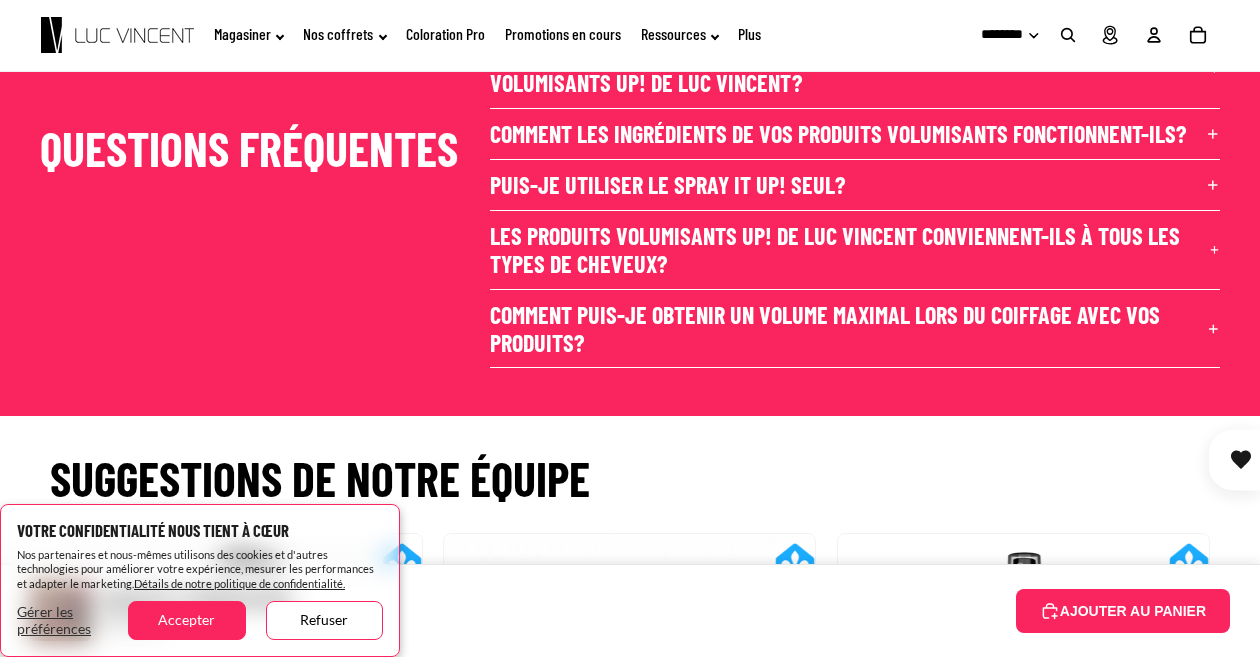 click on "3" at bounding box center (646, -175) 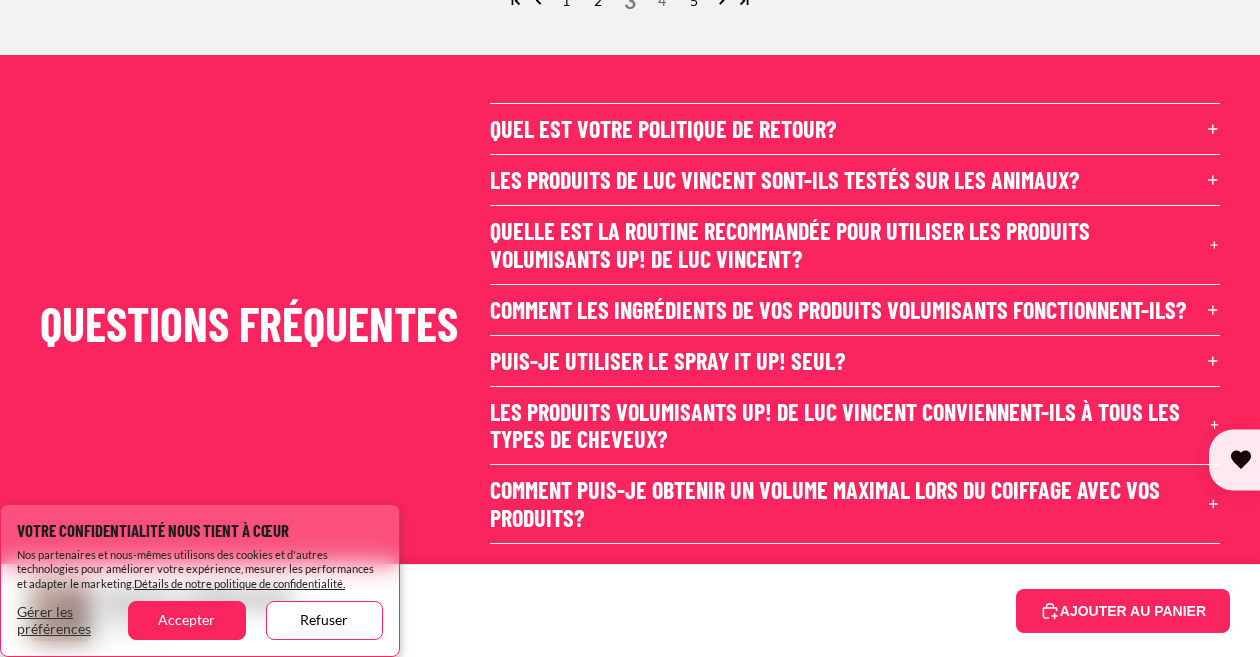 click on "4" at bounding box center (662, 1) 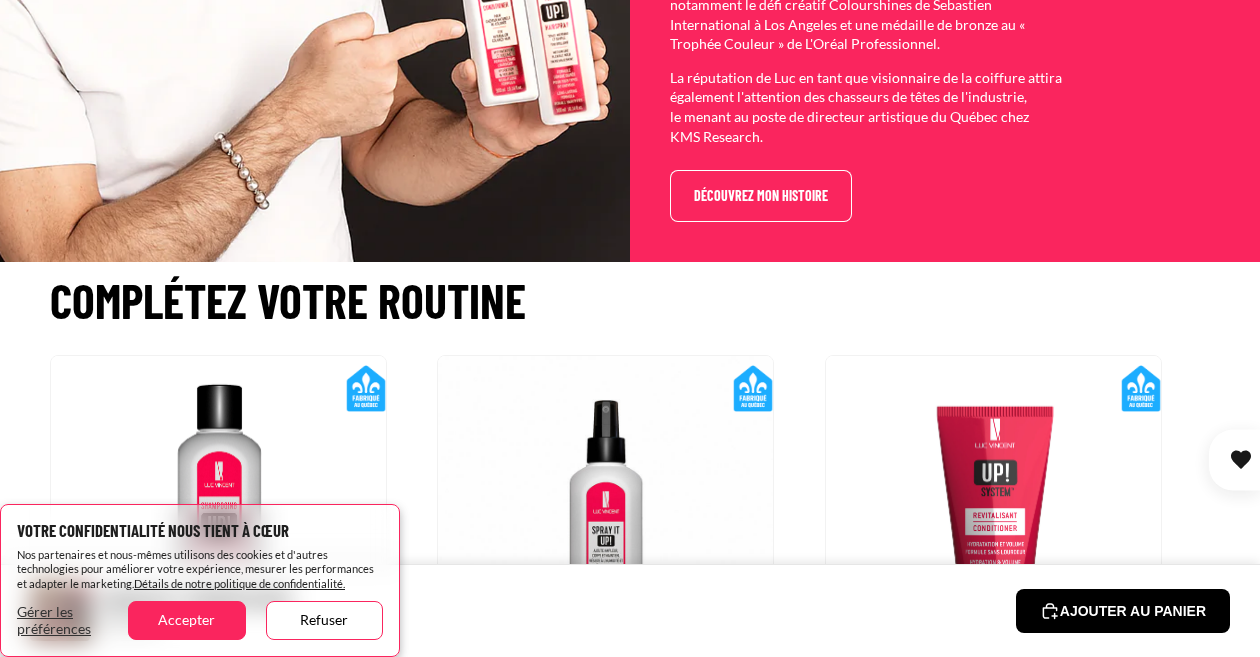click on "AJOUTER AU PANIER" at bounding box center (1123, 611) 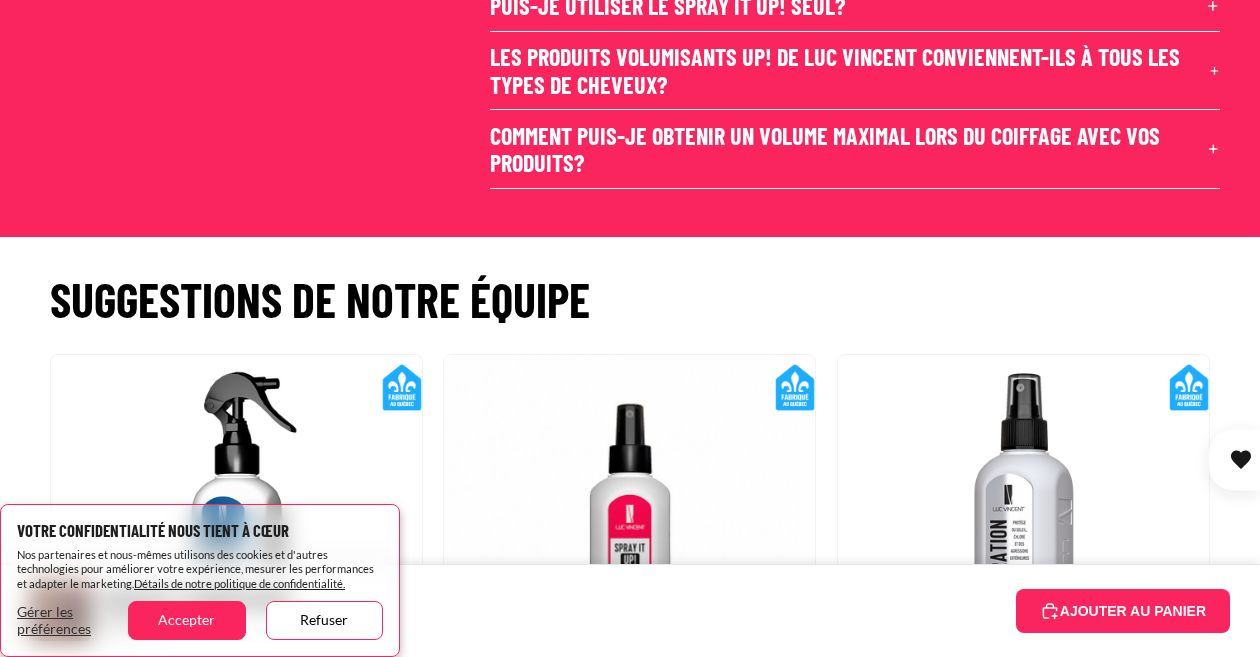 click on "5" at bounding box center [662, -354] 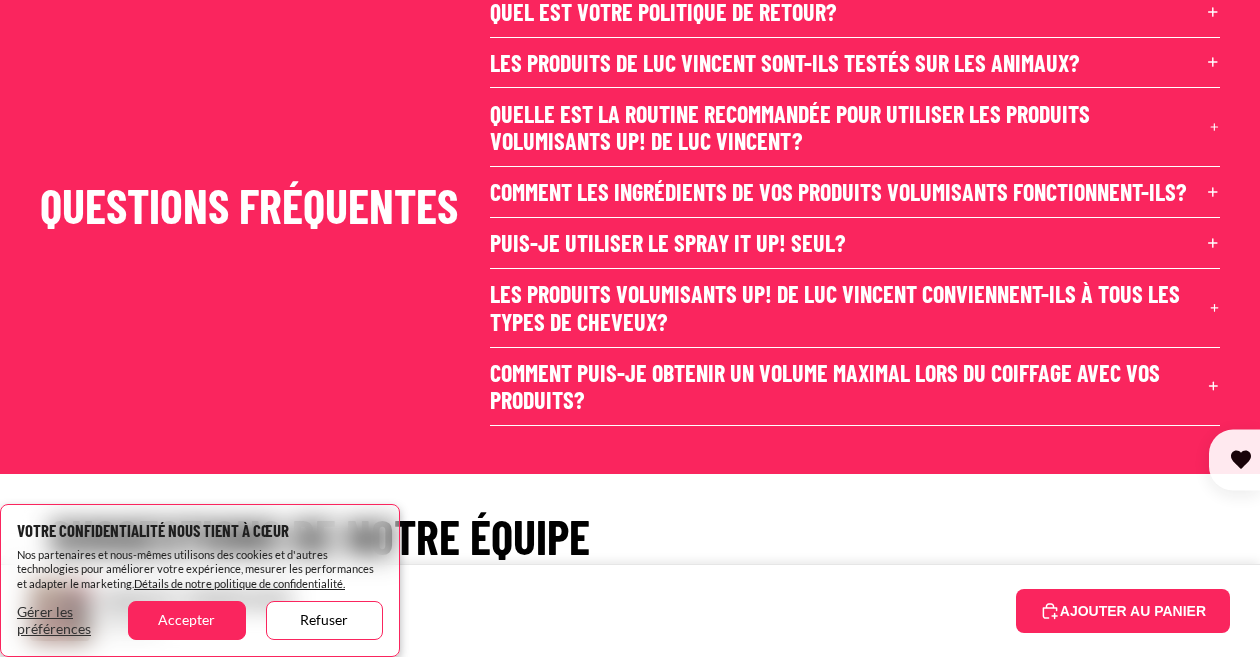 click on "6" at bounding box center (662, -117) 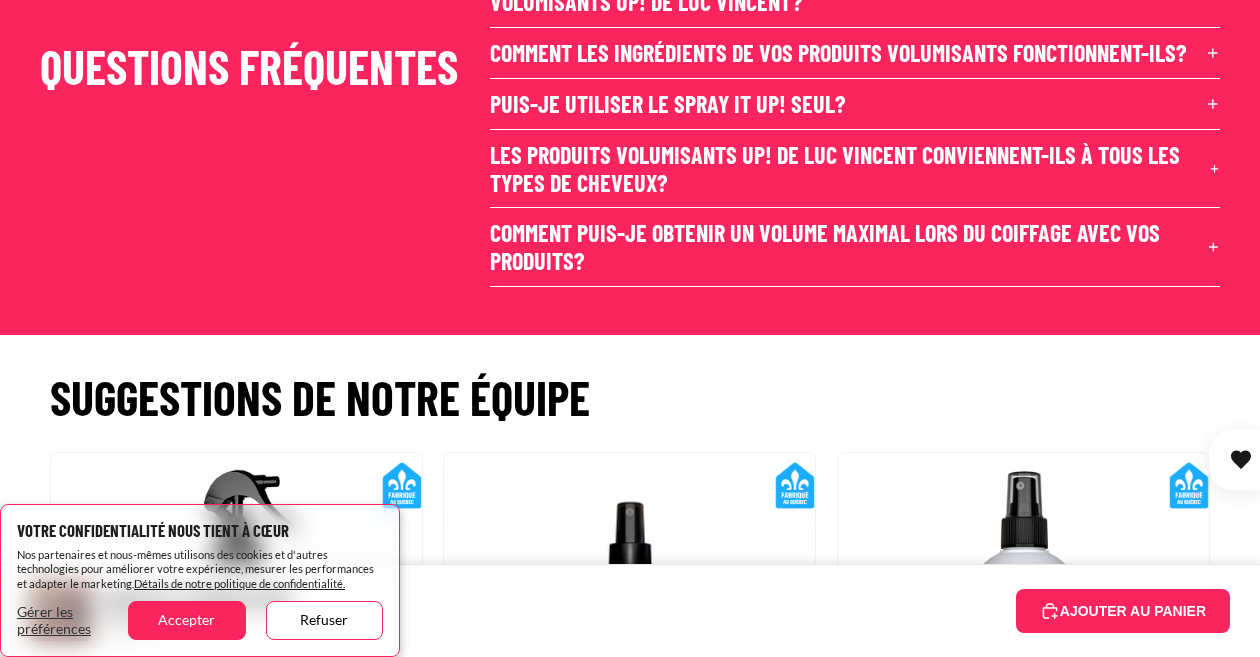 click on "7" at bounding box center [662, -256] 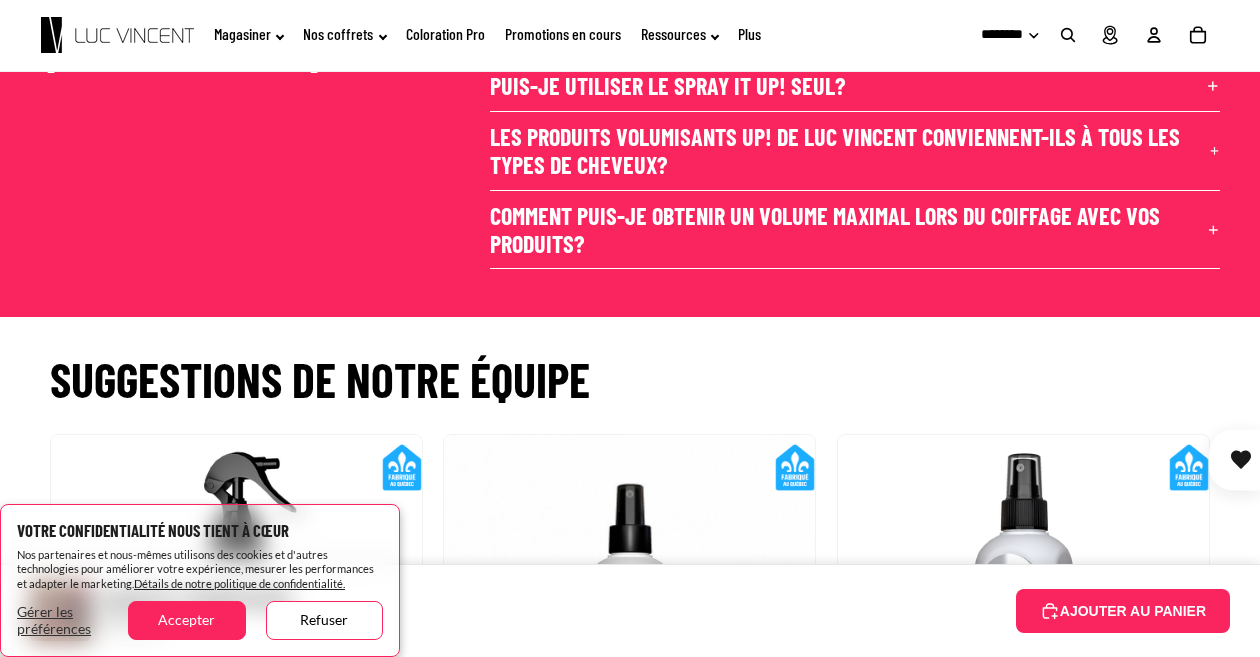 click on "8" at bounding box center [662, -274] 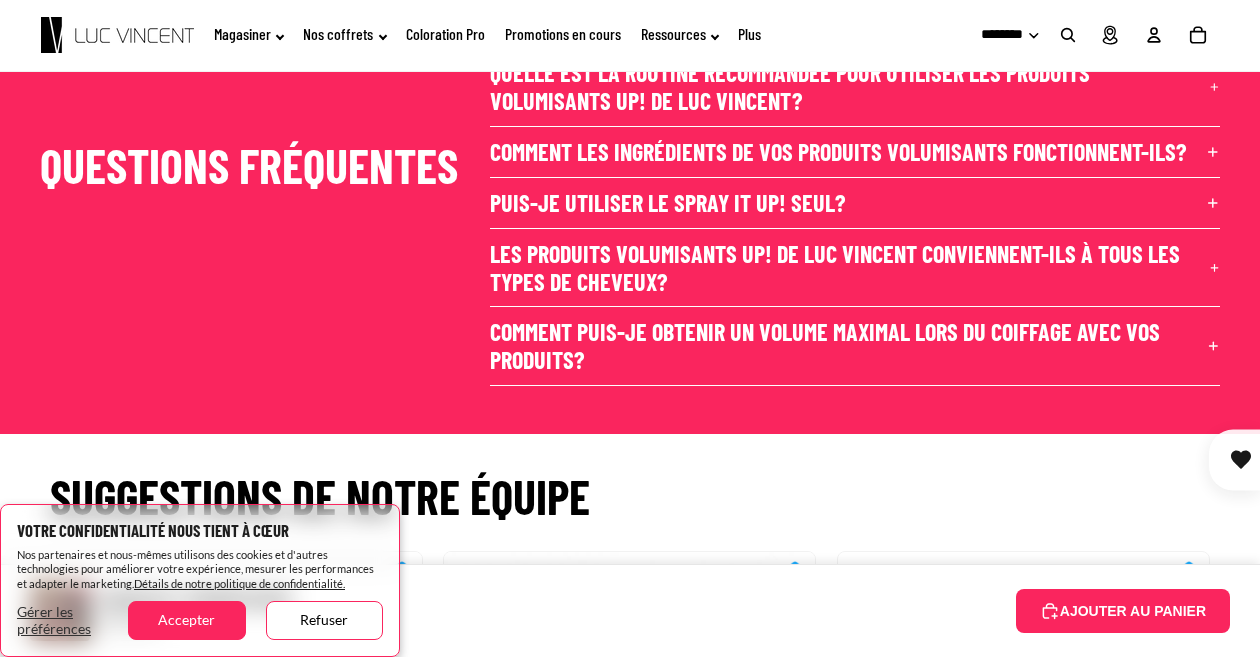 click on "9" at bounding box center [662, -157] 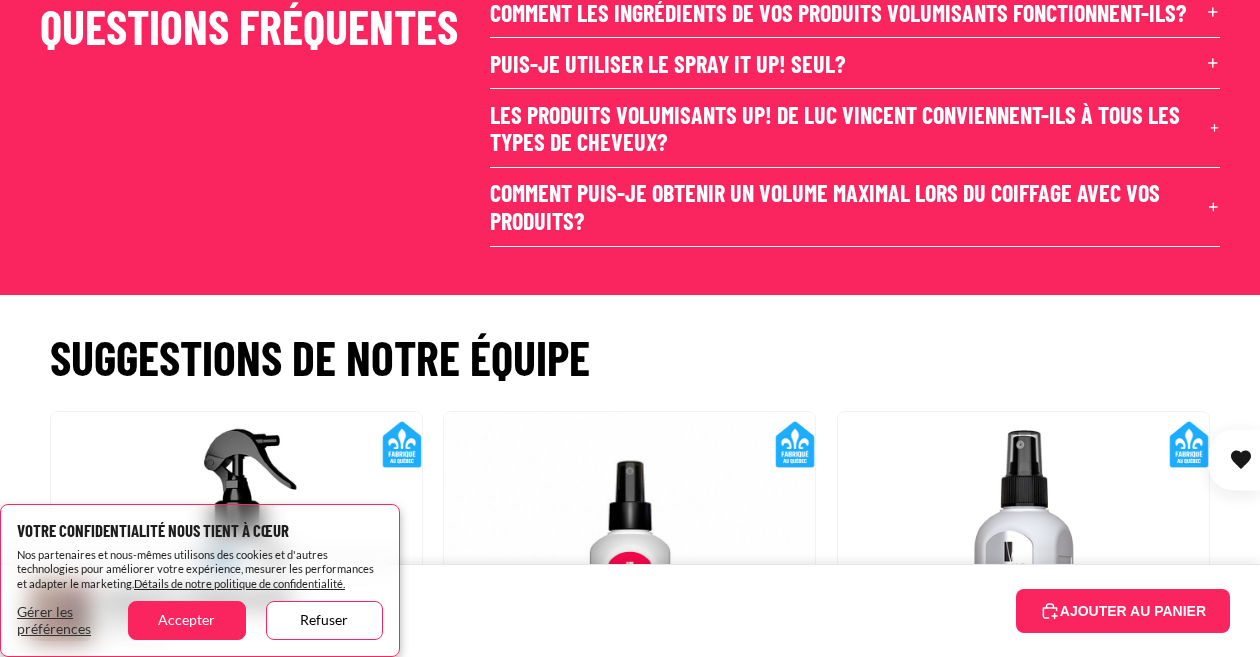 click on "10" at bounding box center [662, -297] 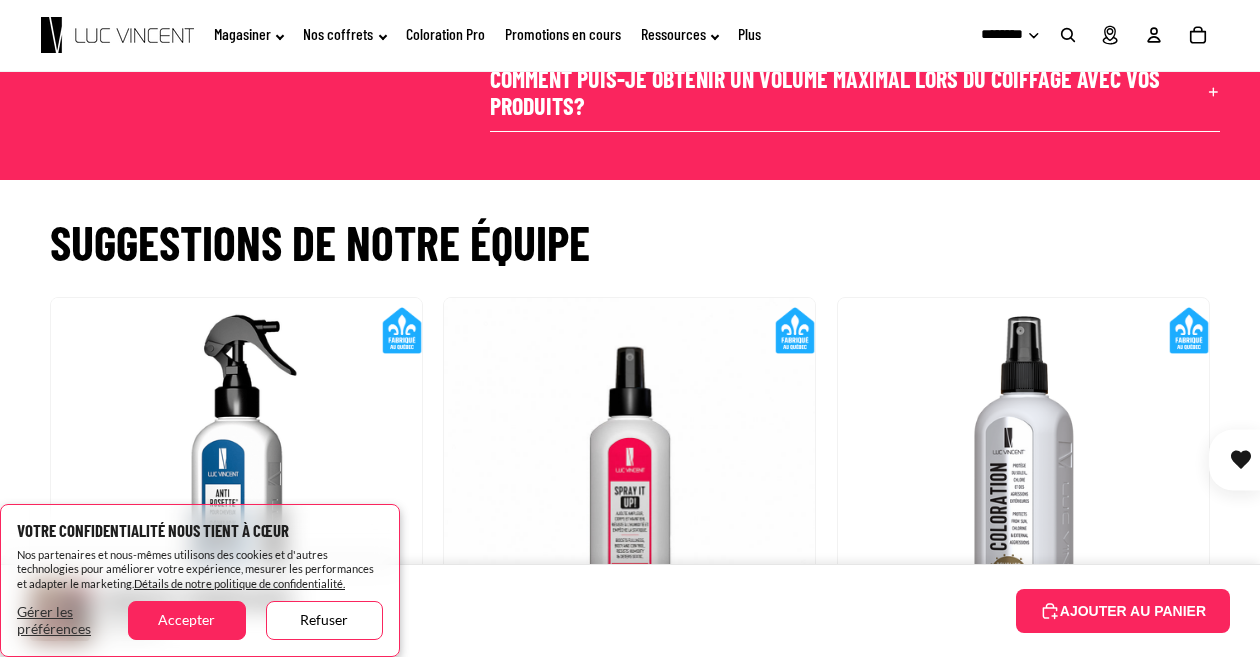 click on "11" at bounding box center [662, -411] 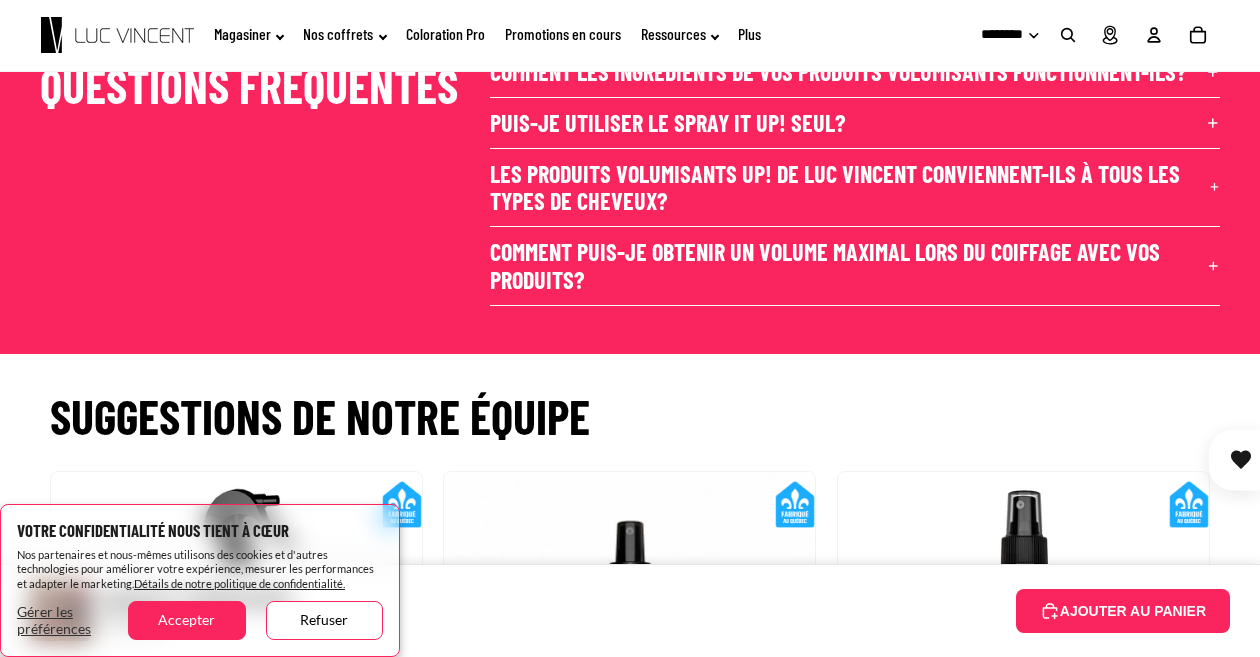 click on "12" at bounding box center (662, -237) 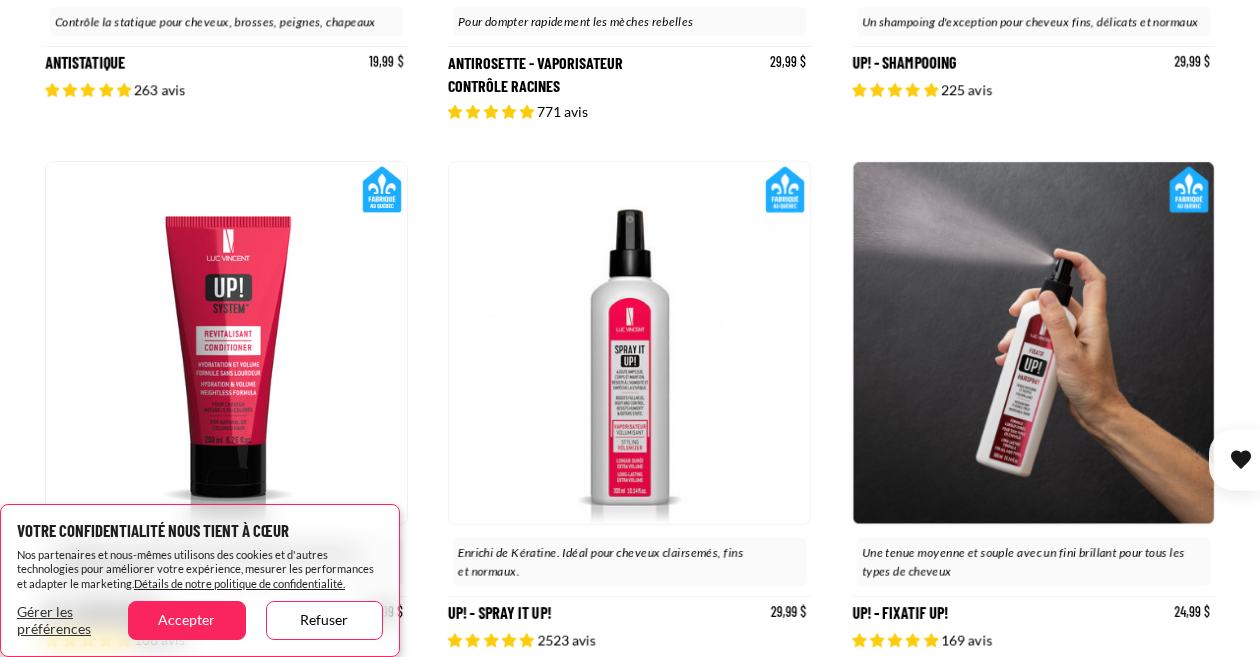 scroll, scrollTop: 1478, scrollLeft: 0, axis: vertical 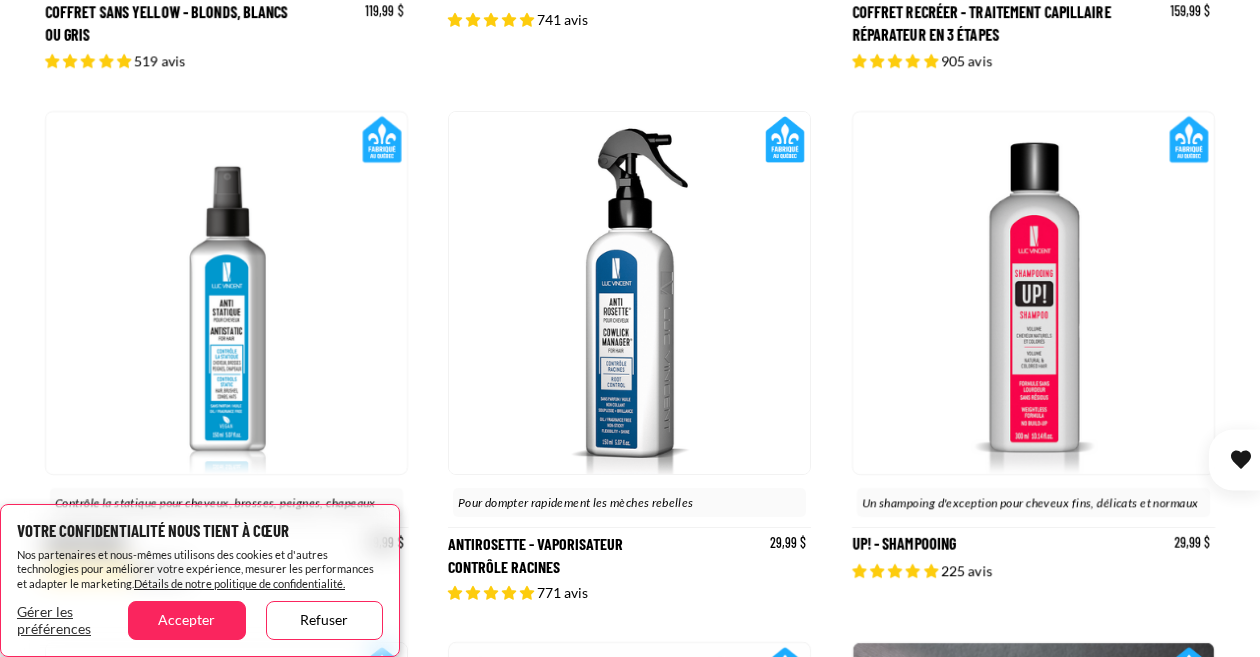 click 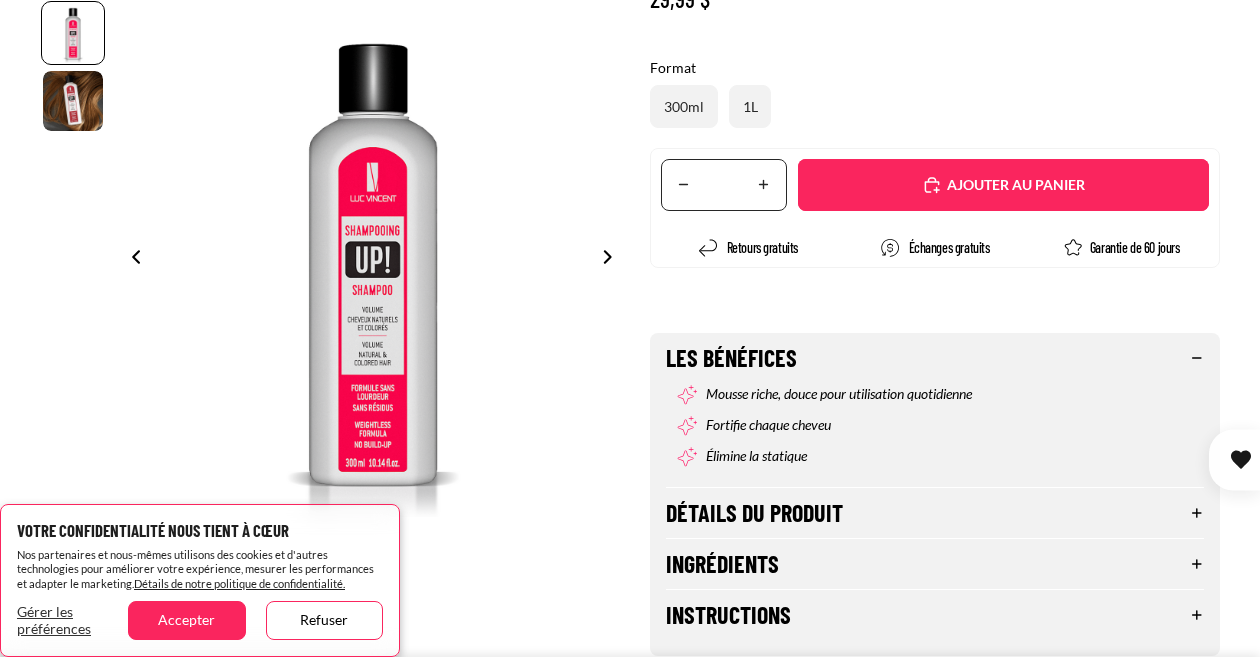 scroll, scrollTop: 394, scrollLeft: 0, axis: vertical 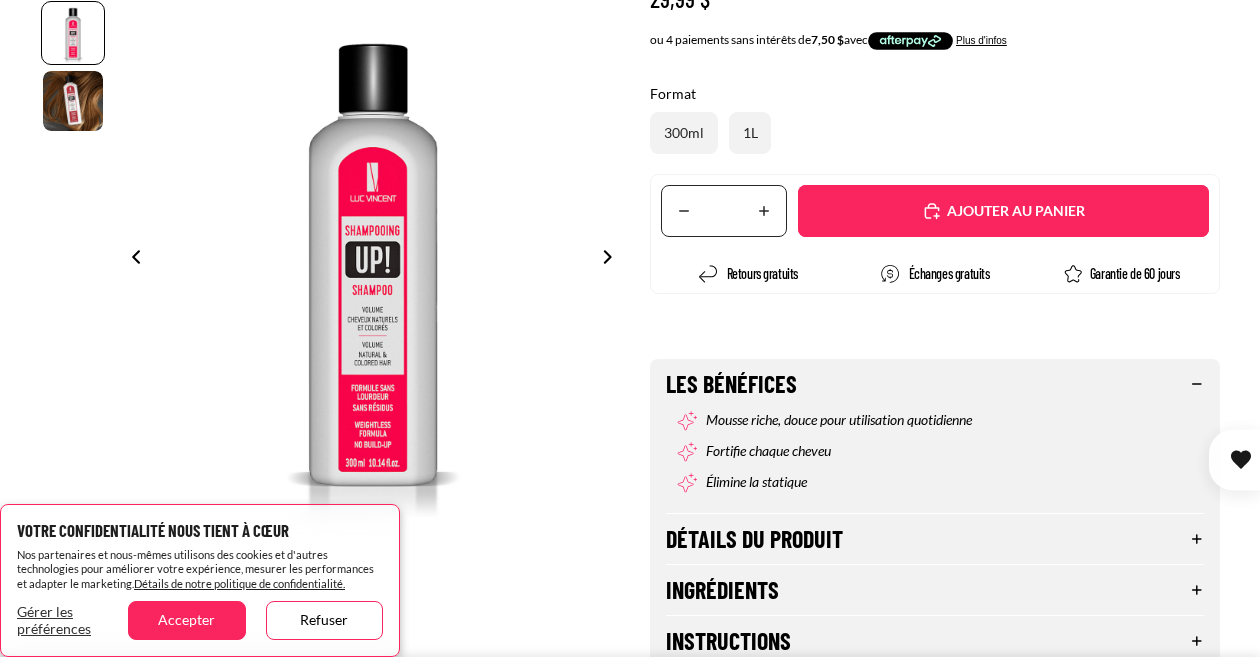 select on "**********" 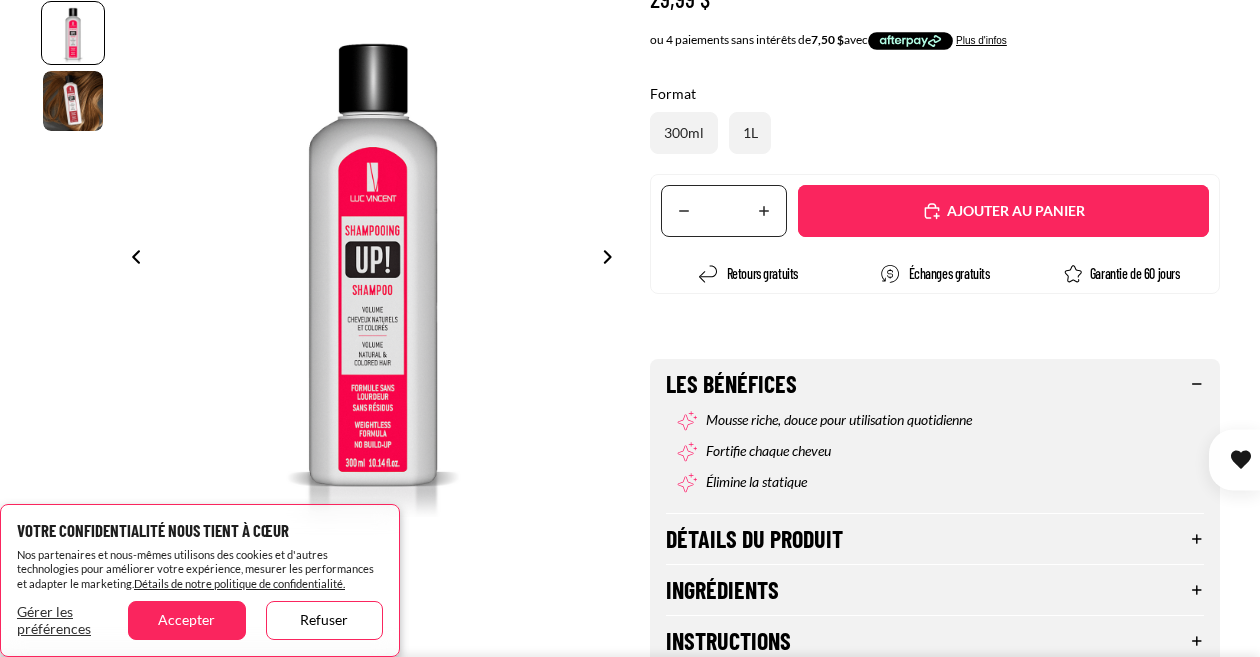 click on "Translation missing: fr.accessibility.decrease_quantity" at bounding box center [684, 211] 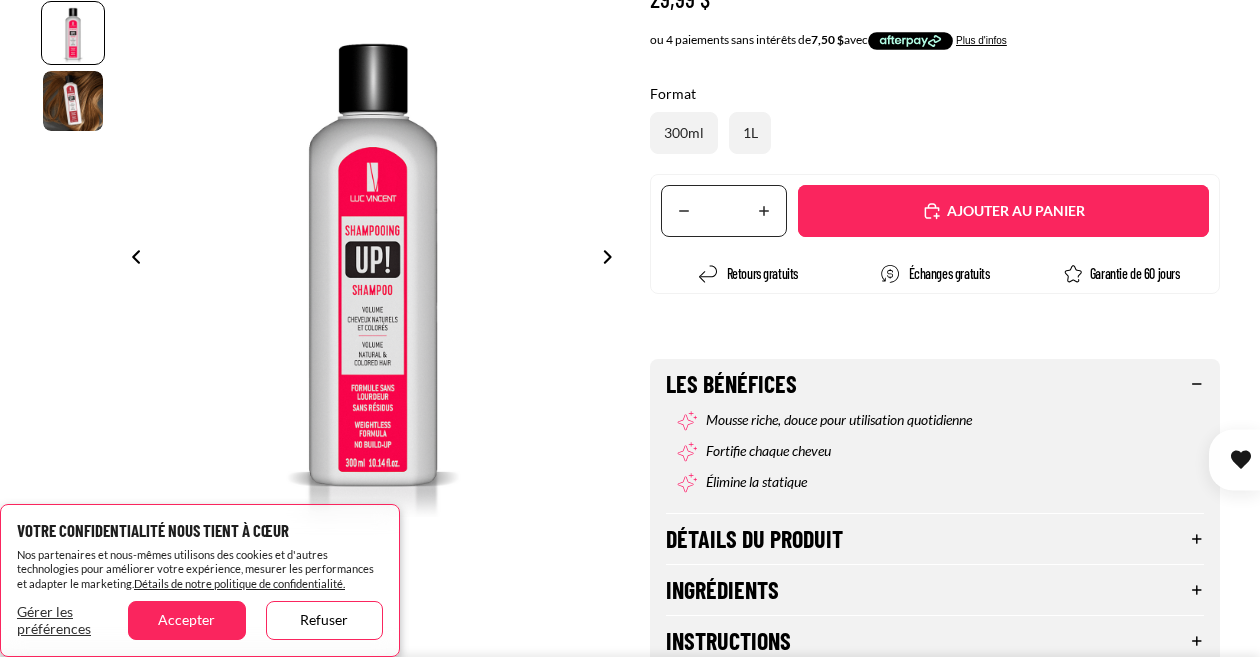 click on "Translation missing: fr.accessibility.decrease_quantity" at bounding box center [684, 211] 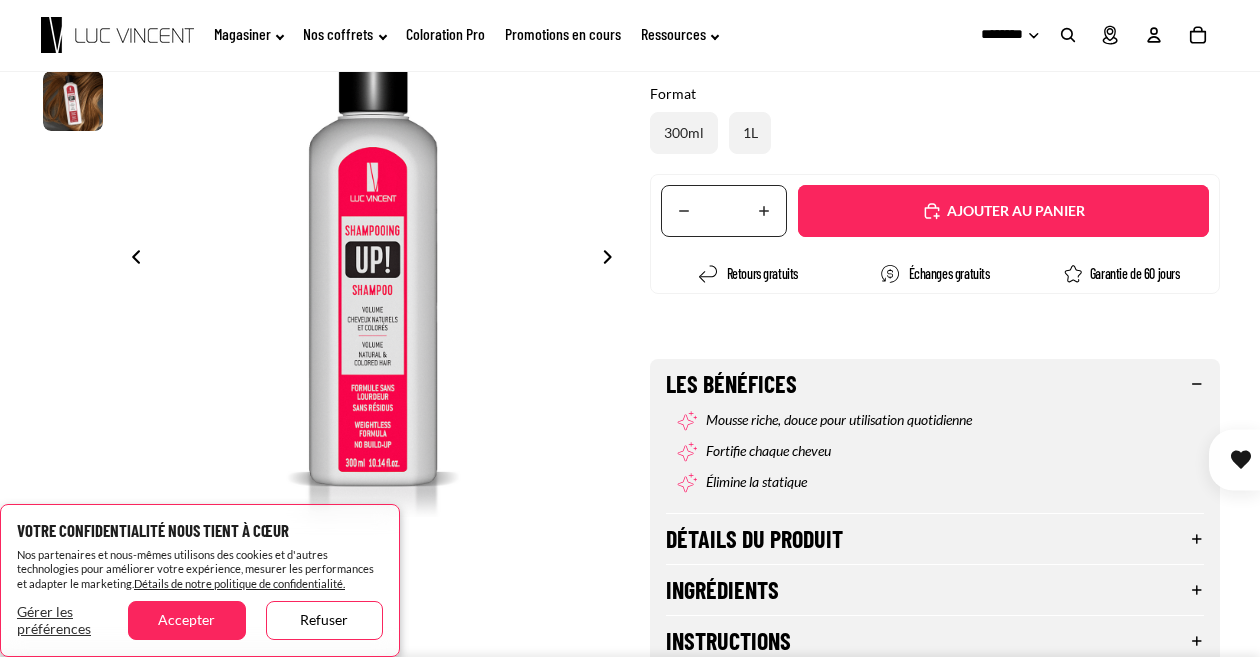 click on "Translation missing: fr.accessibility.decrease_quantity" at bounding box center (684, 211) 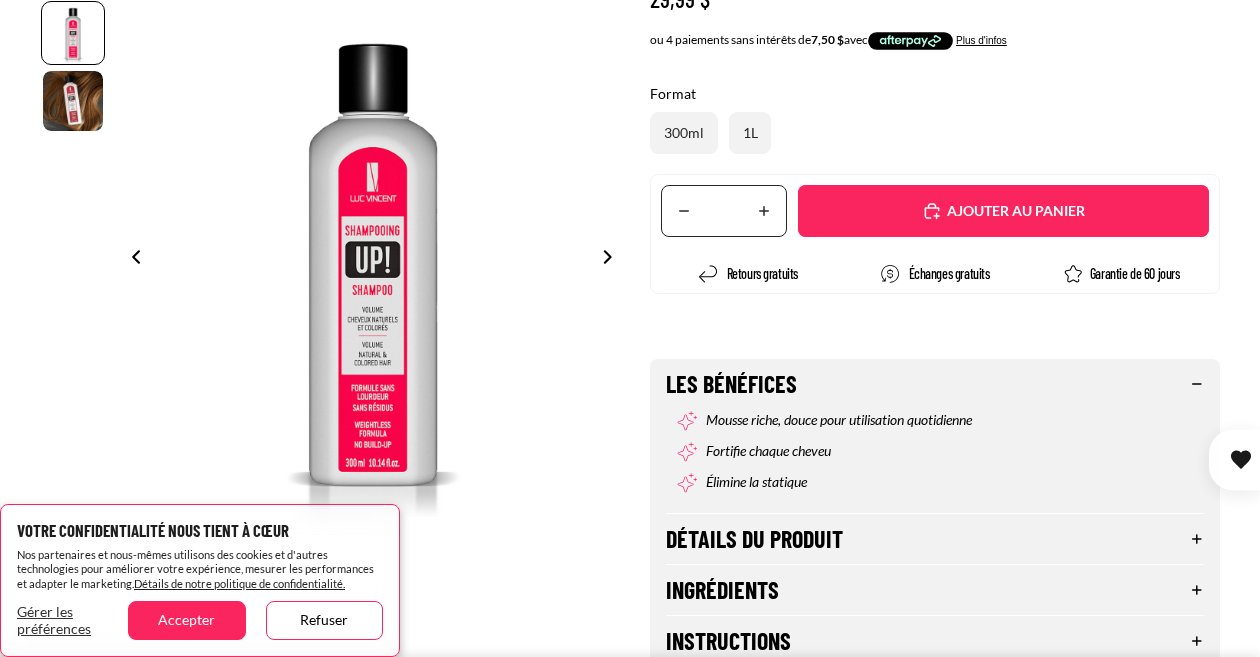 click on "Translation missing: fr.accessibility.decrease_quantity" at bounding box center (684, 211) 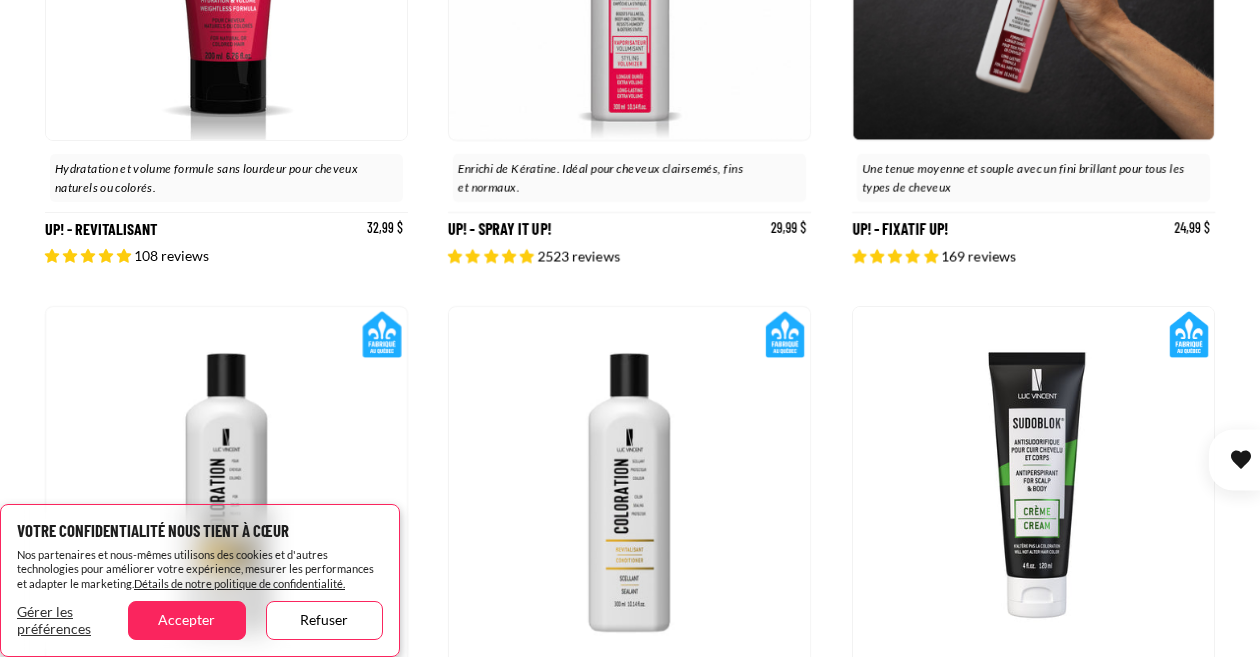scroll, scrollTop: 1850, scrollLeft: 0, axis: vertical 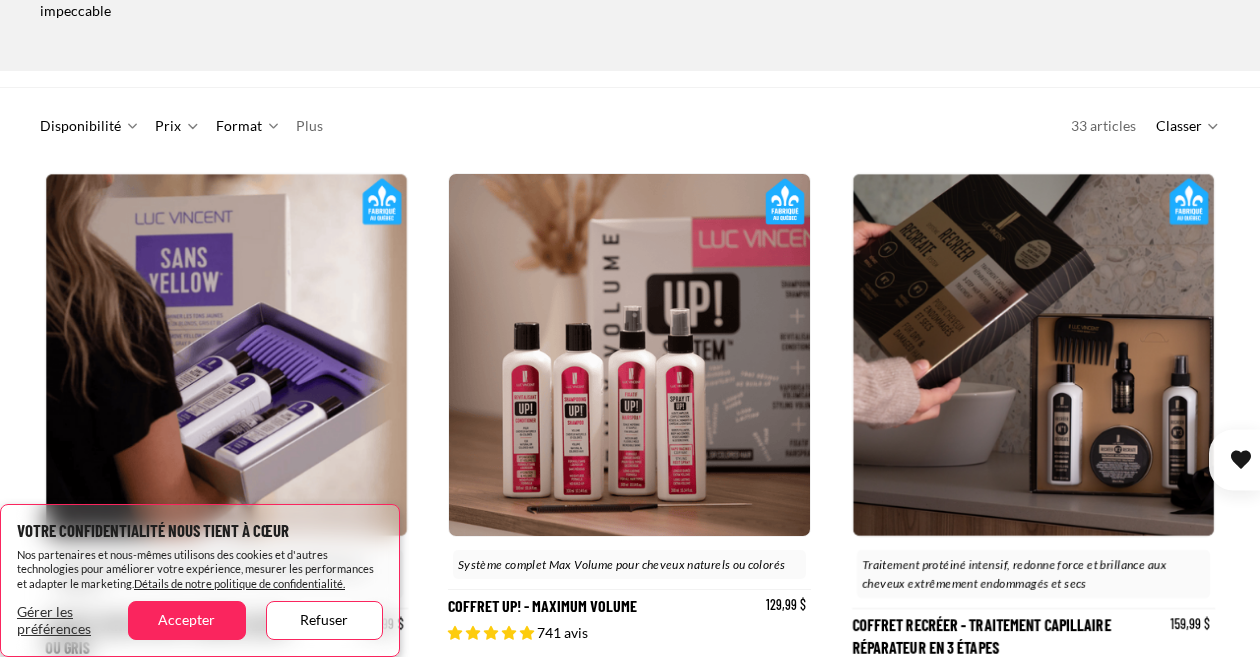 click 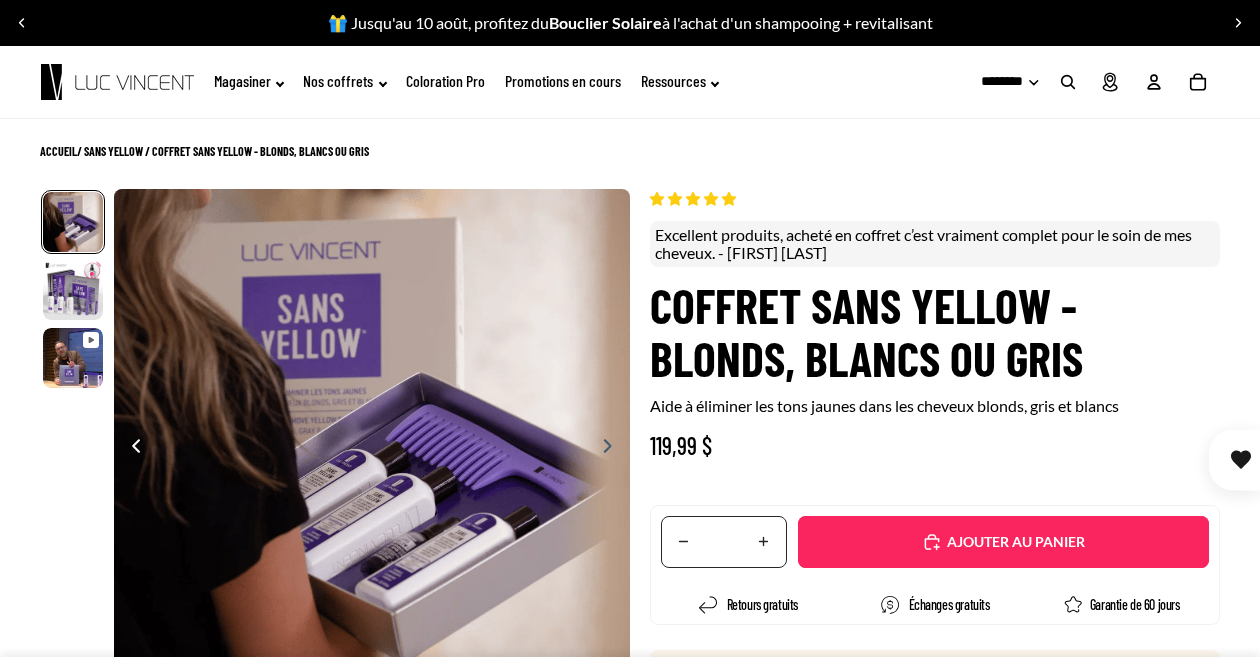 scroll, scrollTop: 394, scrollLeft: 0, axis: vertical 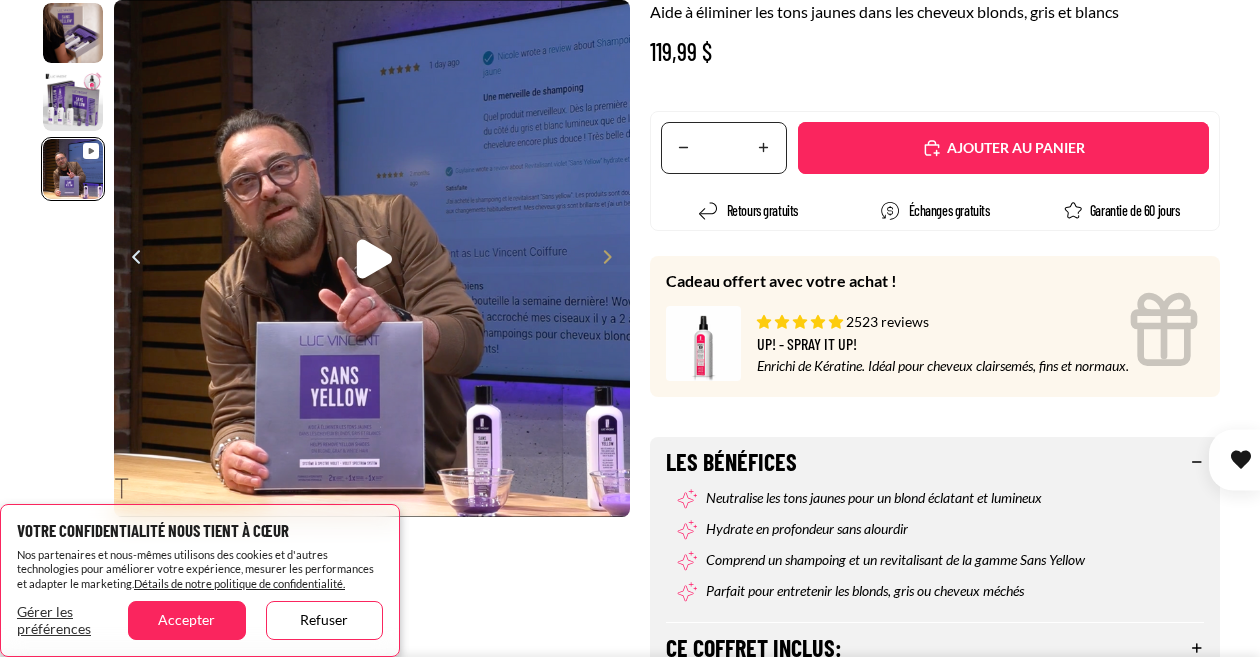 select on "**********" 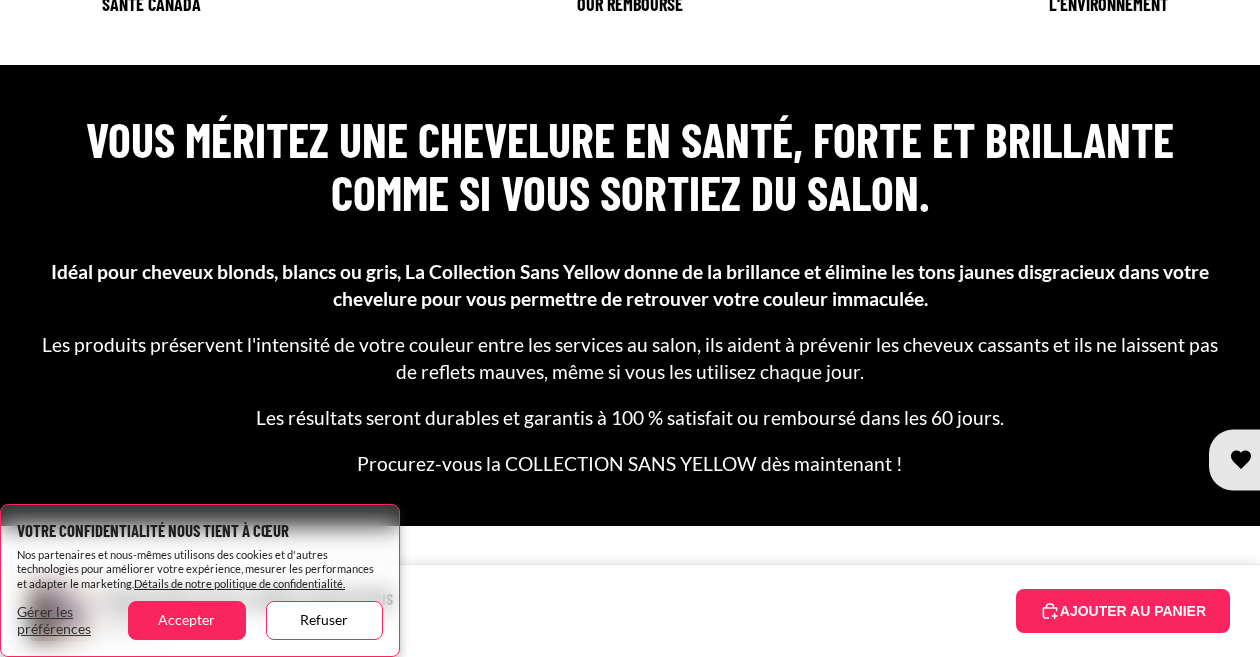 scroll, scrollTop: 1476, scrollLeft: 0, axis: vertical 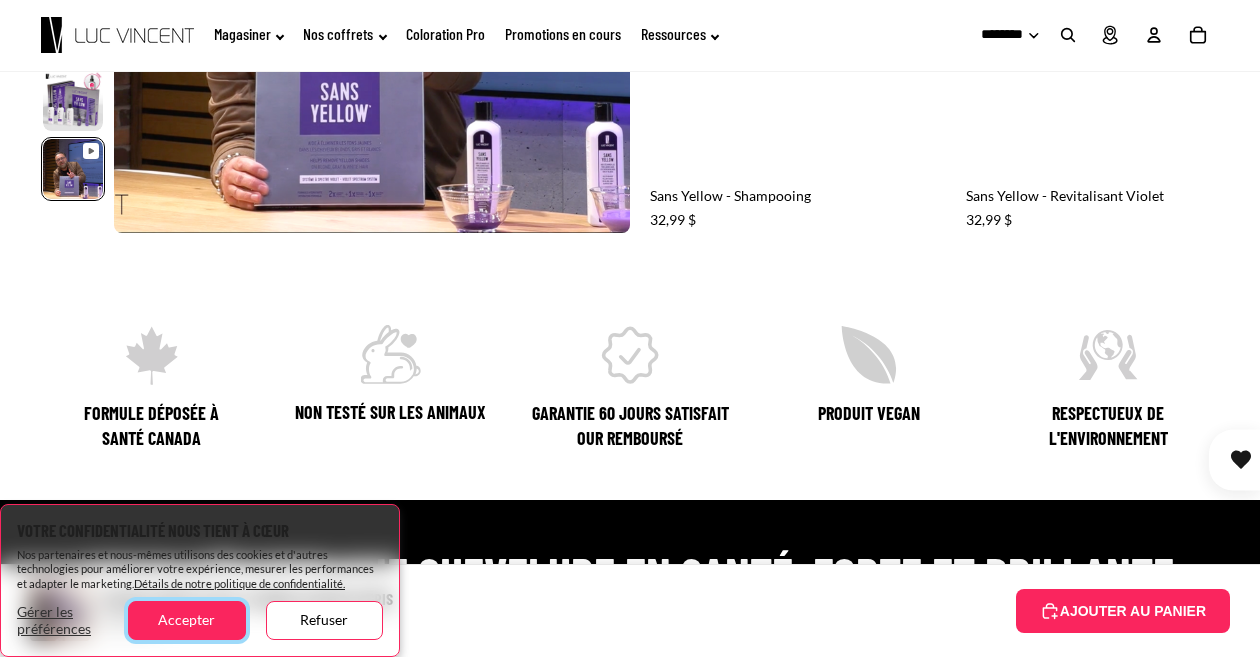 click on "Accepter" at bounding box center [186, 620] 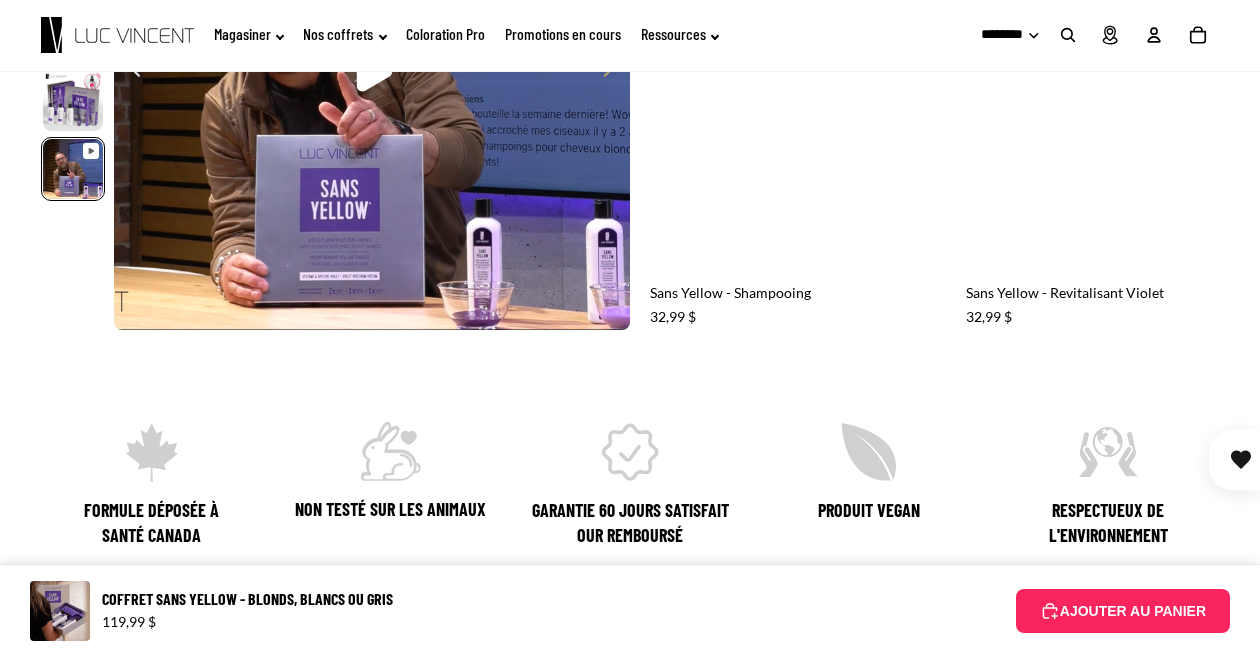 scroll, scrollTop: 1377, scrollLeft: 0, axis: vertical 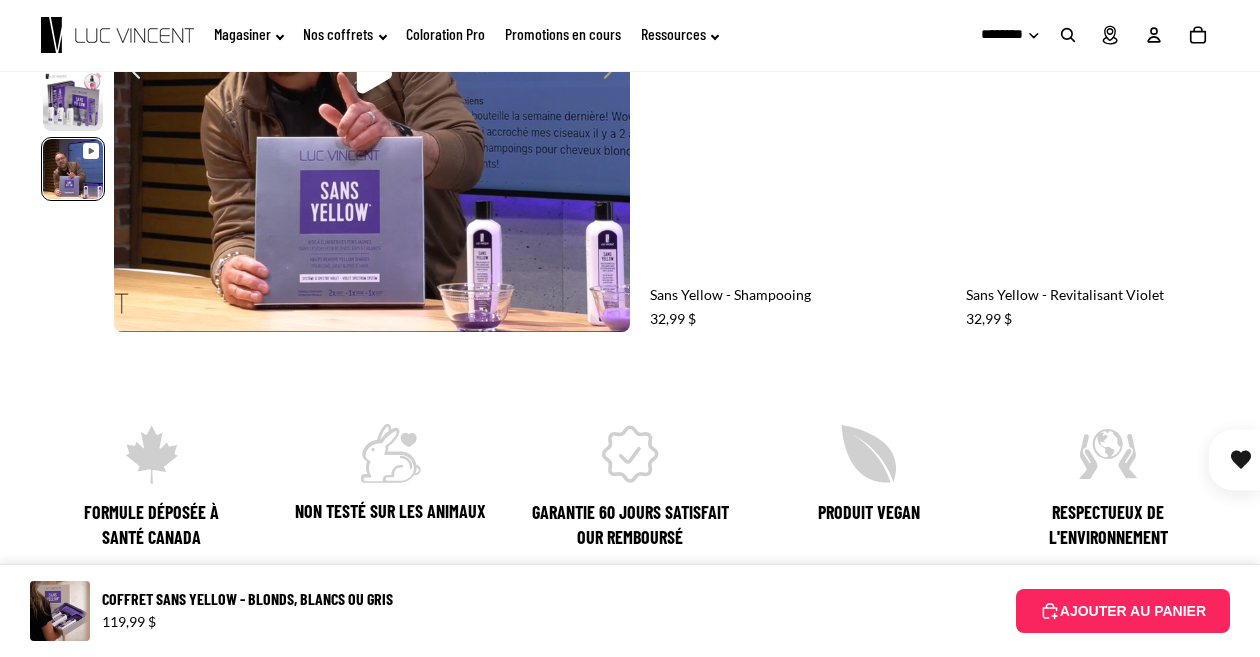 click at bounding box center (60, 611) 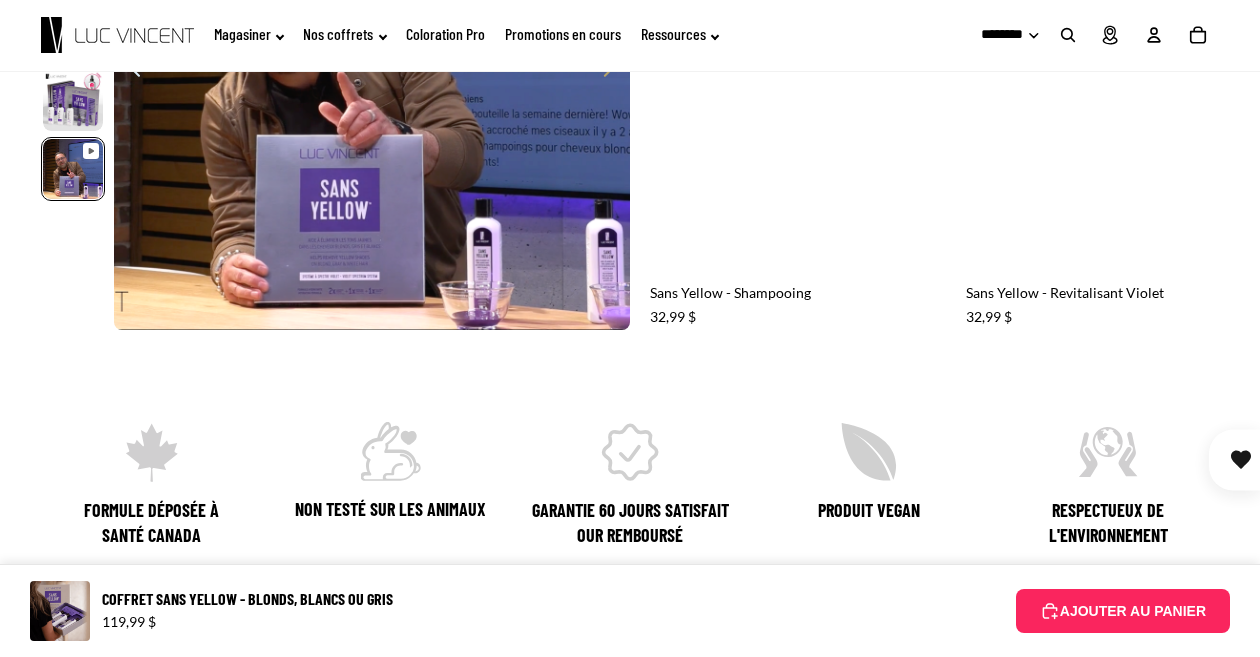 scroll, scrollTop: 1377, scrollLeft: 0, axis: vertical 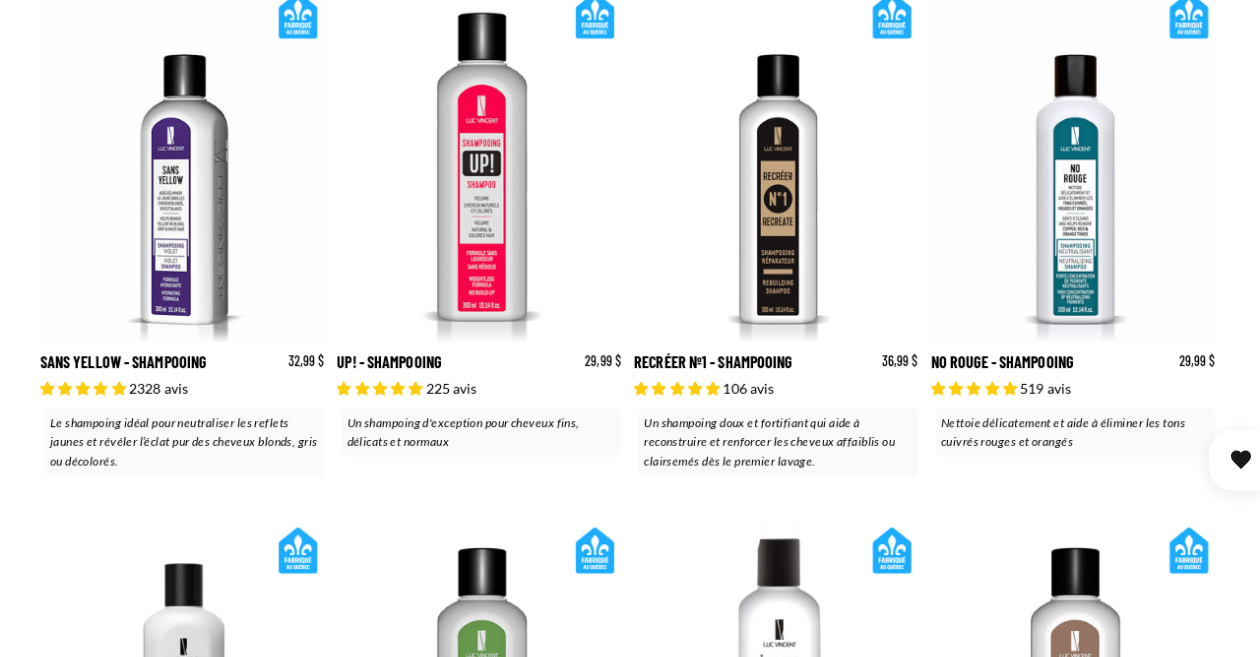 click 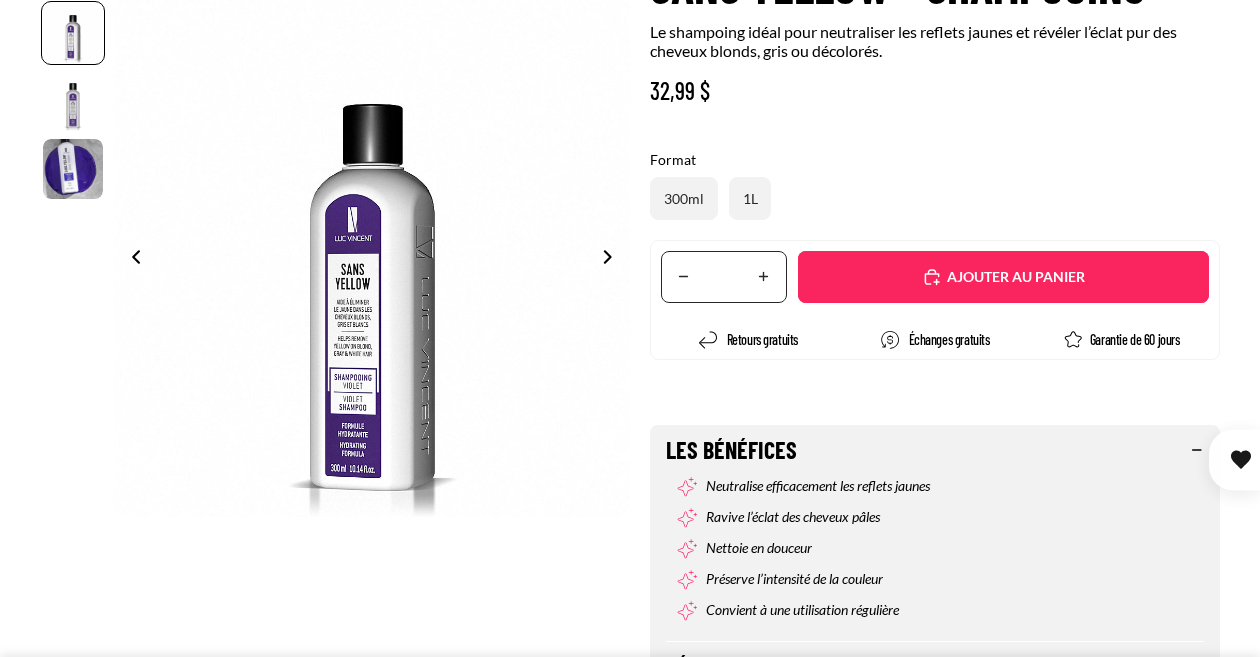 scroll, scrollTop: 394, scrollLeft: 0, axis: vertical 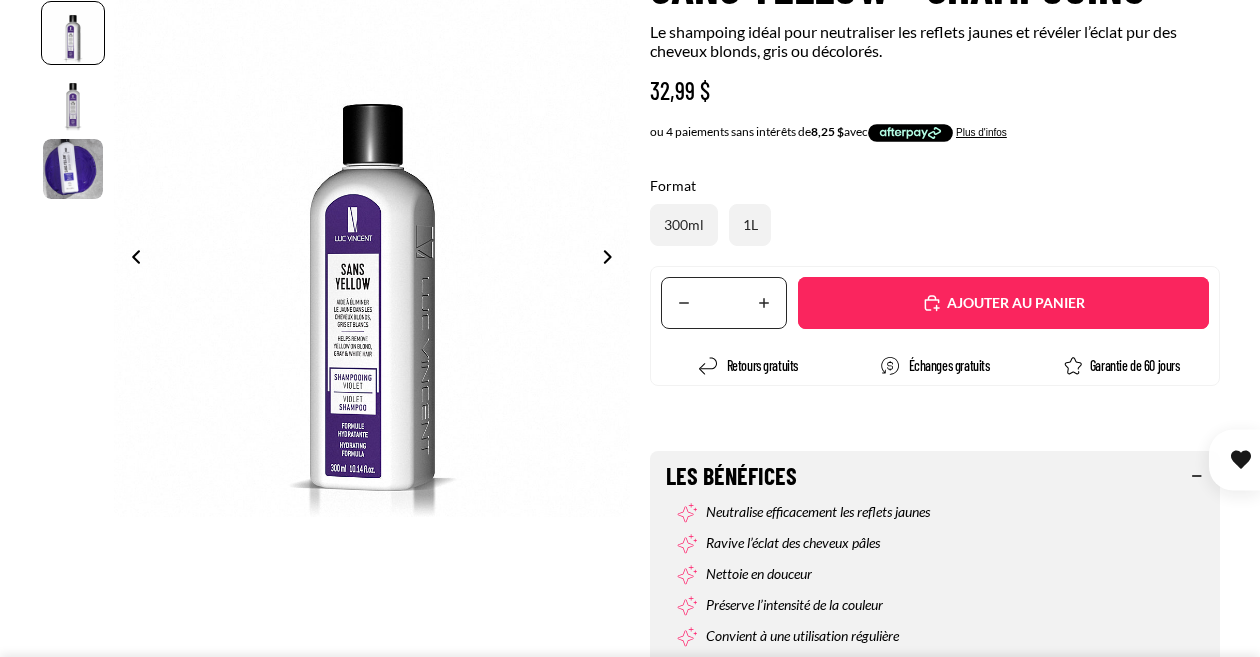 select on "**********" 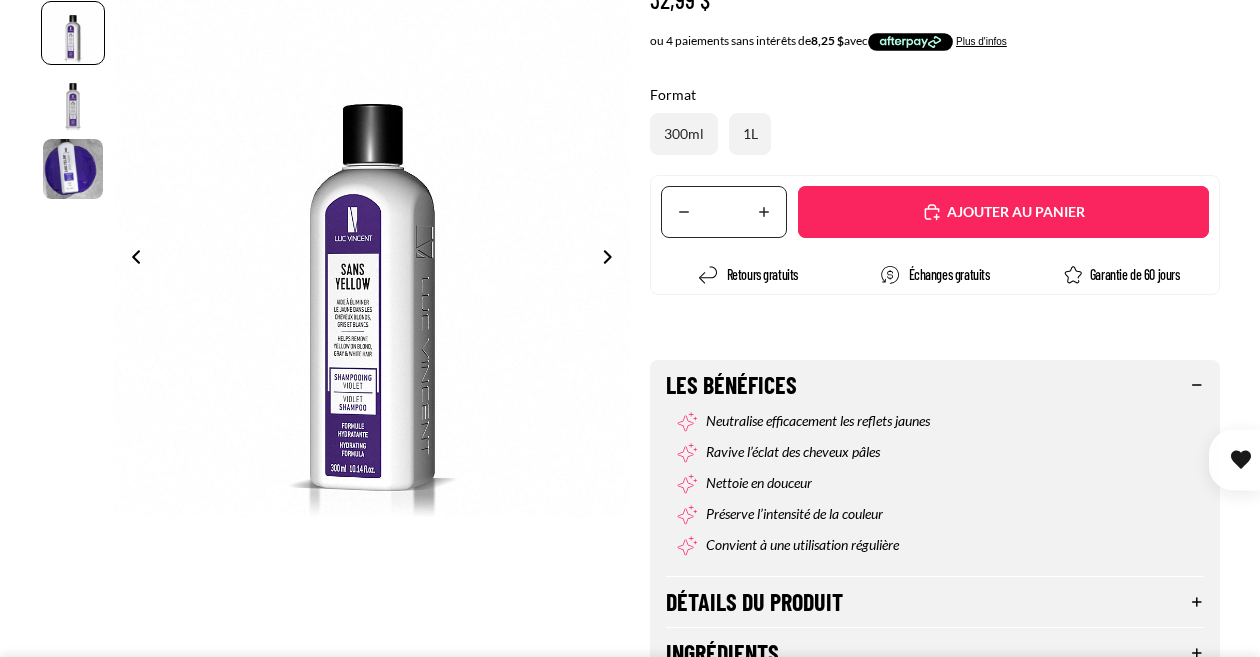 scroll, scrollTop: 492, scrollLeft: 0, axis: vertical 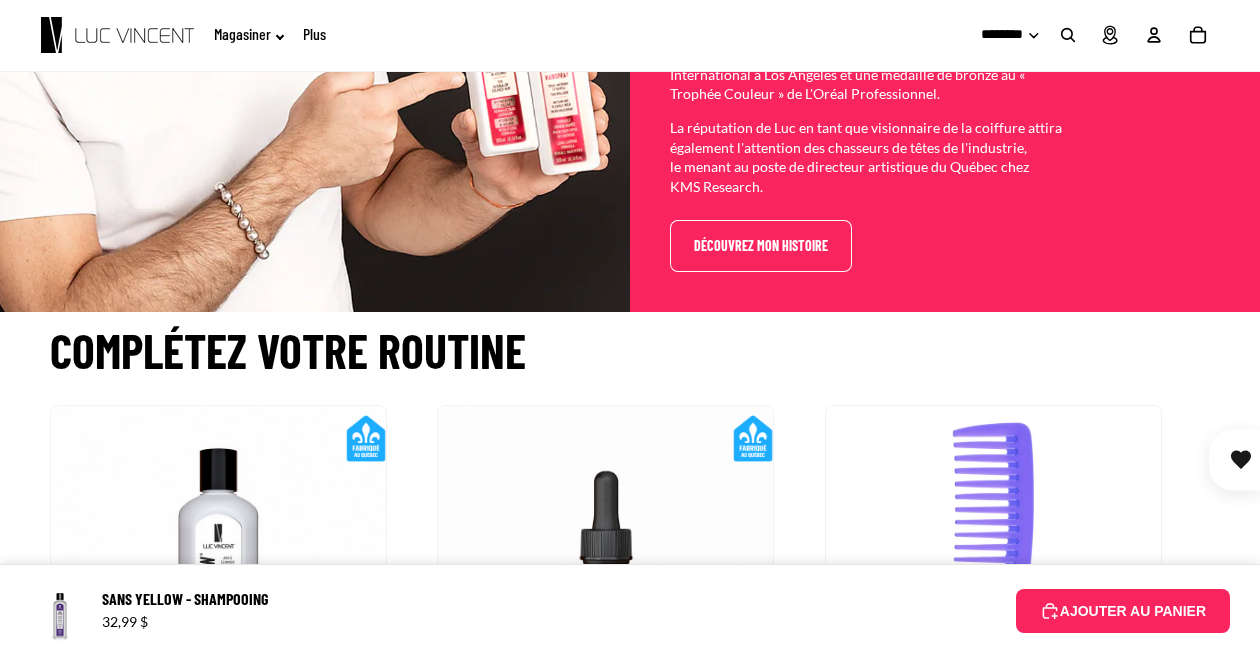 click on "Sans Yellow - Revitalisant Violet
Ajouter
Ajouté
Sans Yellow - Revitalisant Violet
32,99 $" at bounding box center (630, 658) 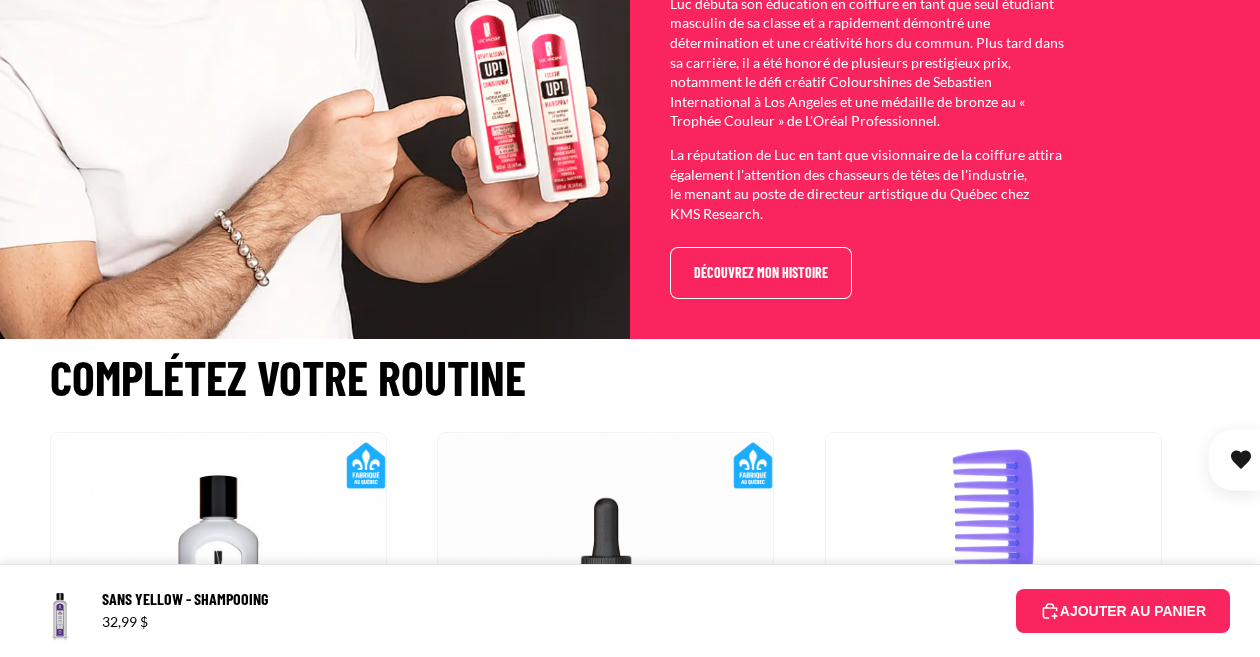 click on "Sans Yellow - Revitalisant Violet" at bounding box center [218, 685] 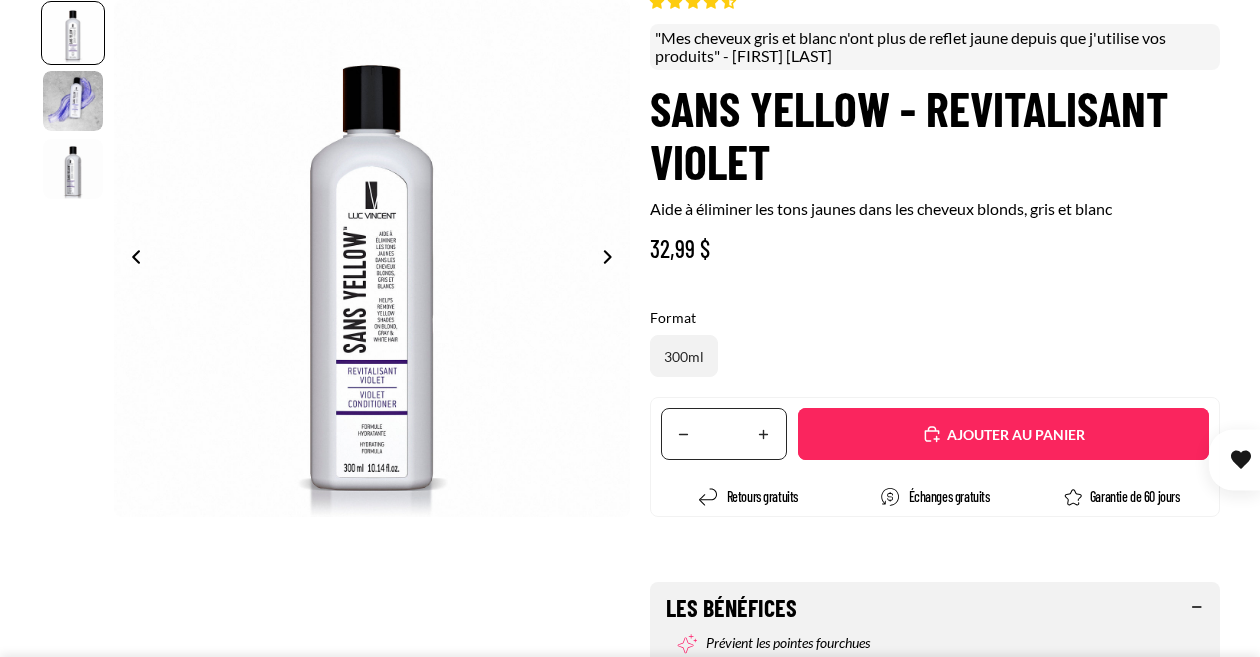 scroll, scrollTop: 98, scrollLeft: 0, axis: vertical 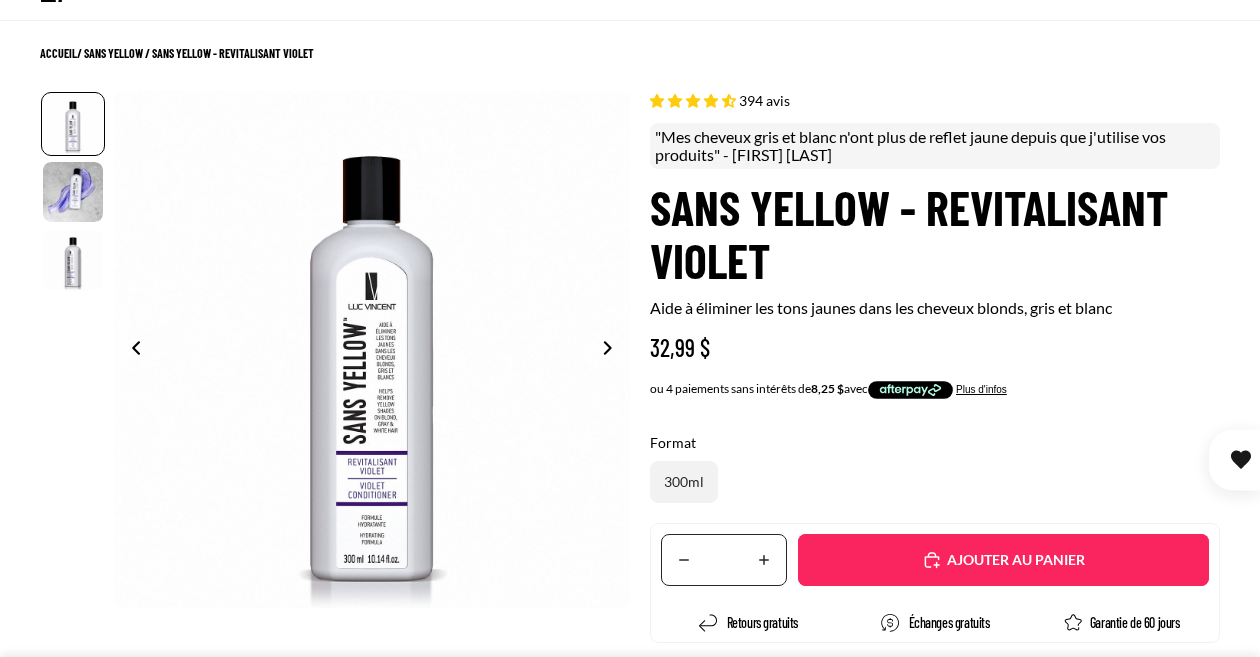 select on "**********" 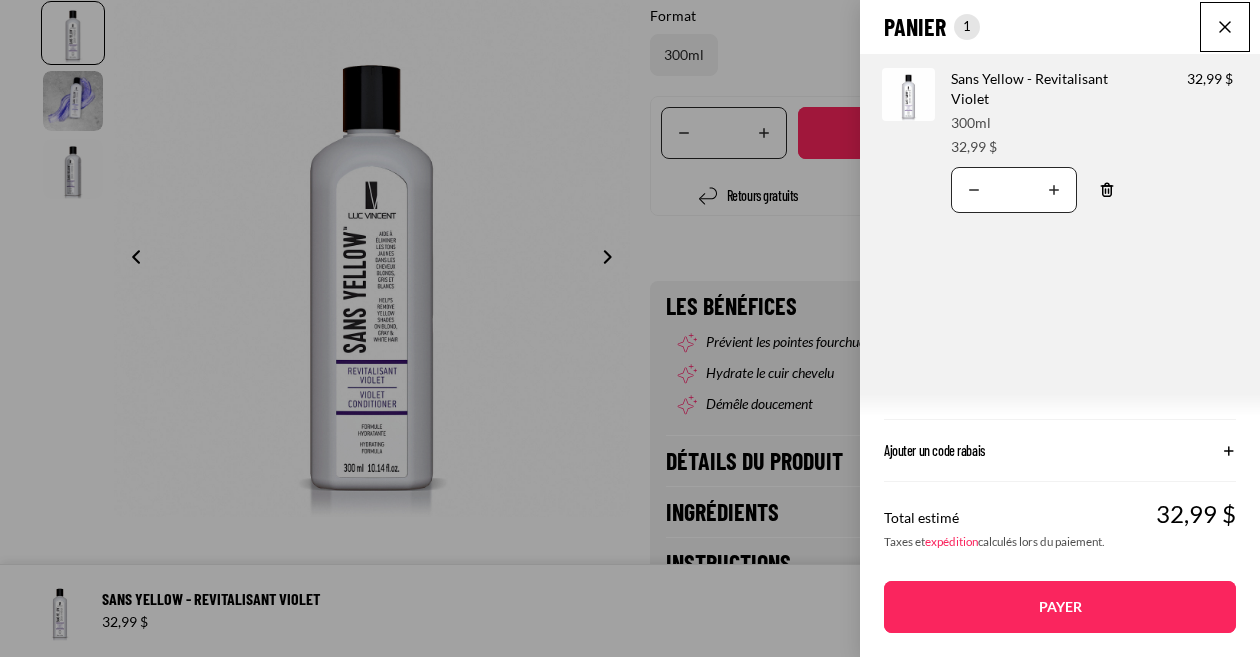 scroll, scrollTop: 985, scrollLeft: 0, axis: vertical 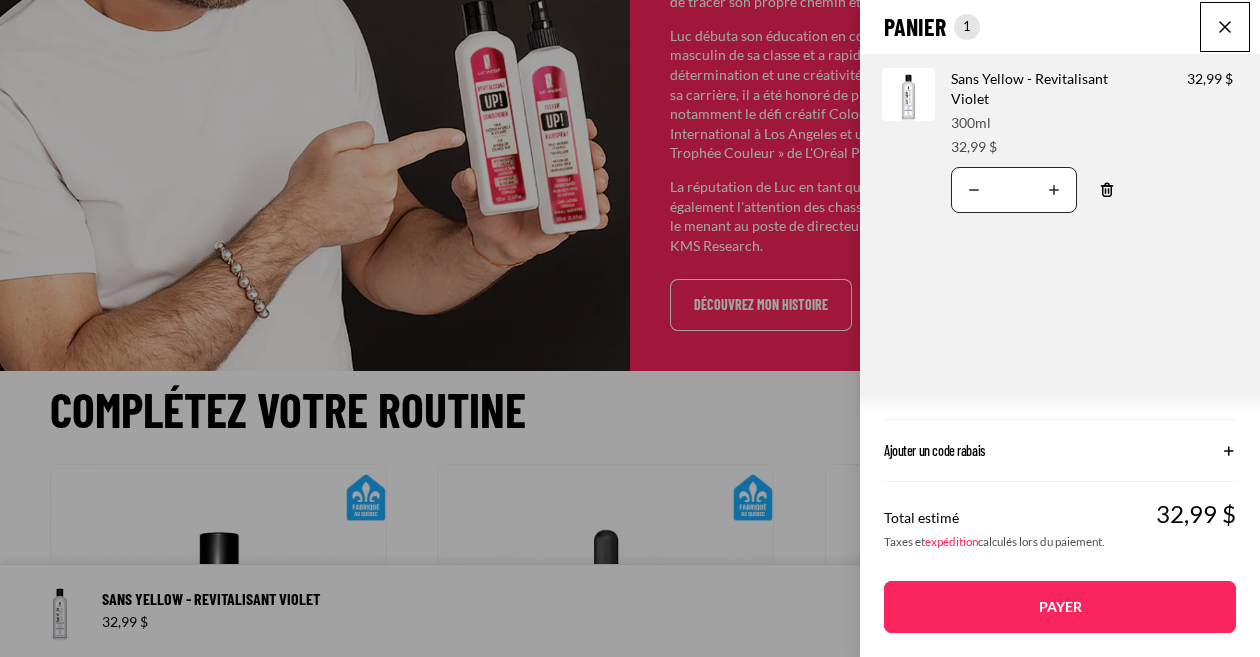 click on "Panier
Nombre total d'articles dans le panier: 1
1
1
Total du panier
32,99CAD
Image de produit
Informations sur le produit
Quantité
Nombre total de produits
Sans Yellow - Revitalisant Violet
Format:" 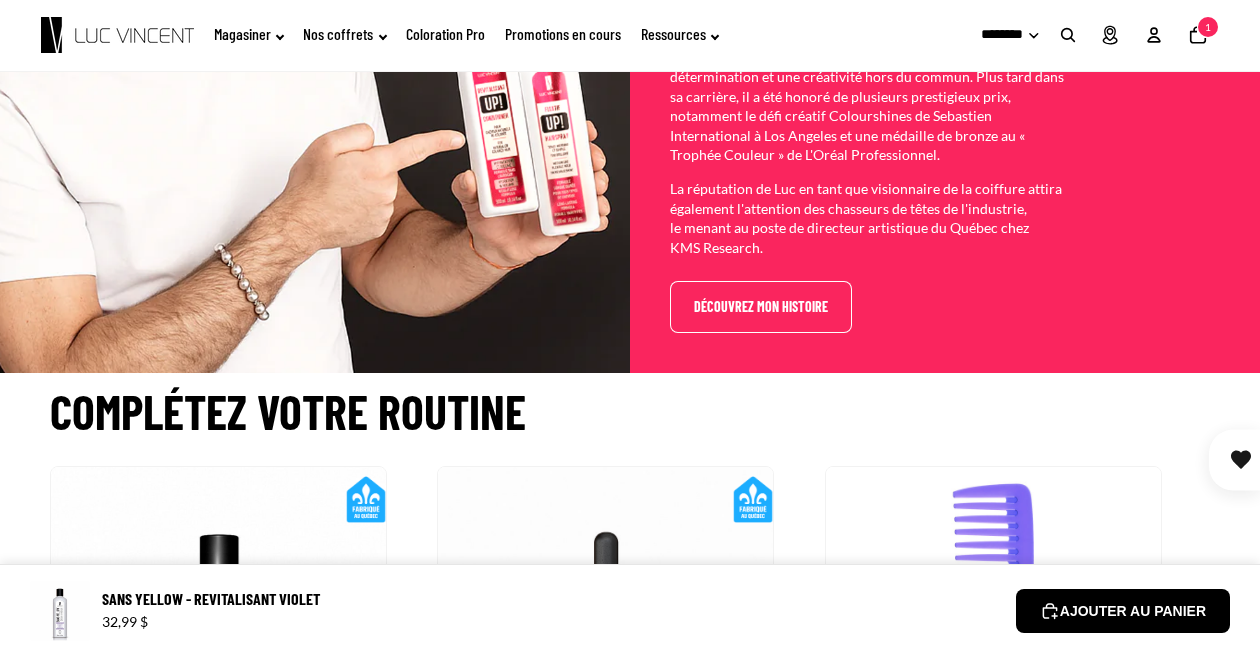 click on "AJOUTER AU PANIER" at bounding box center (1123, 611) 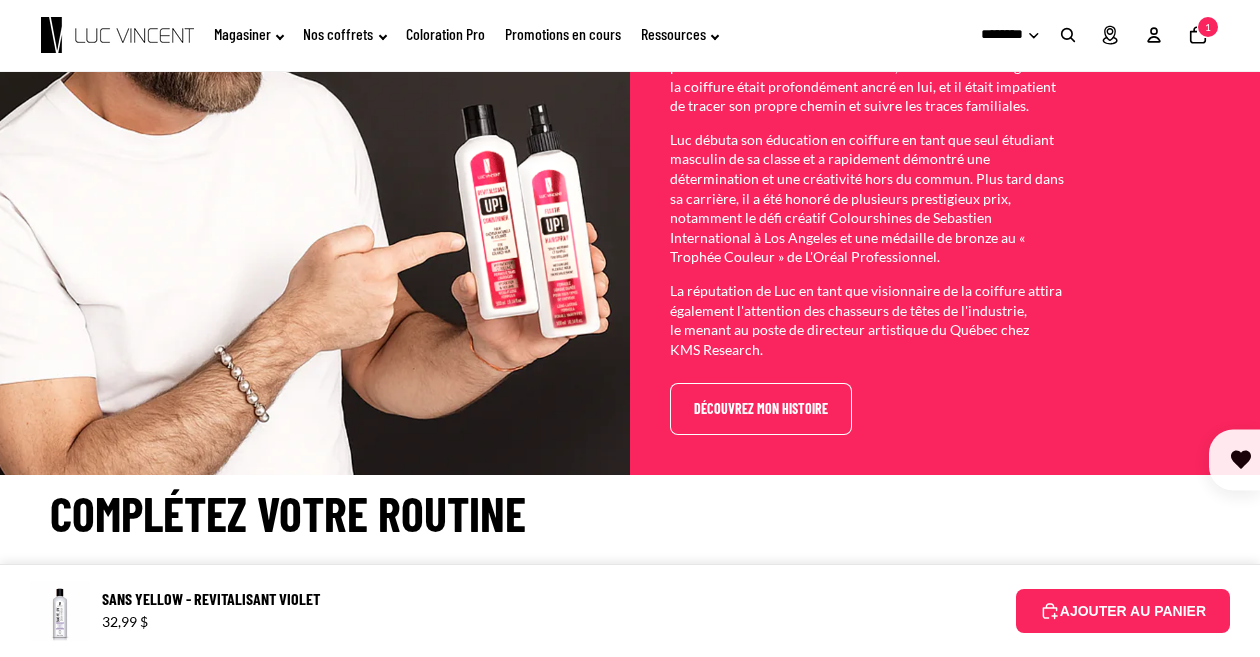 click 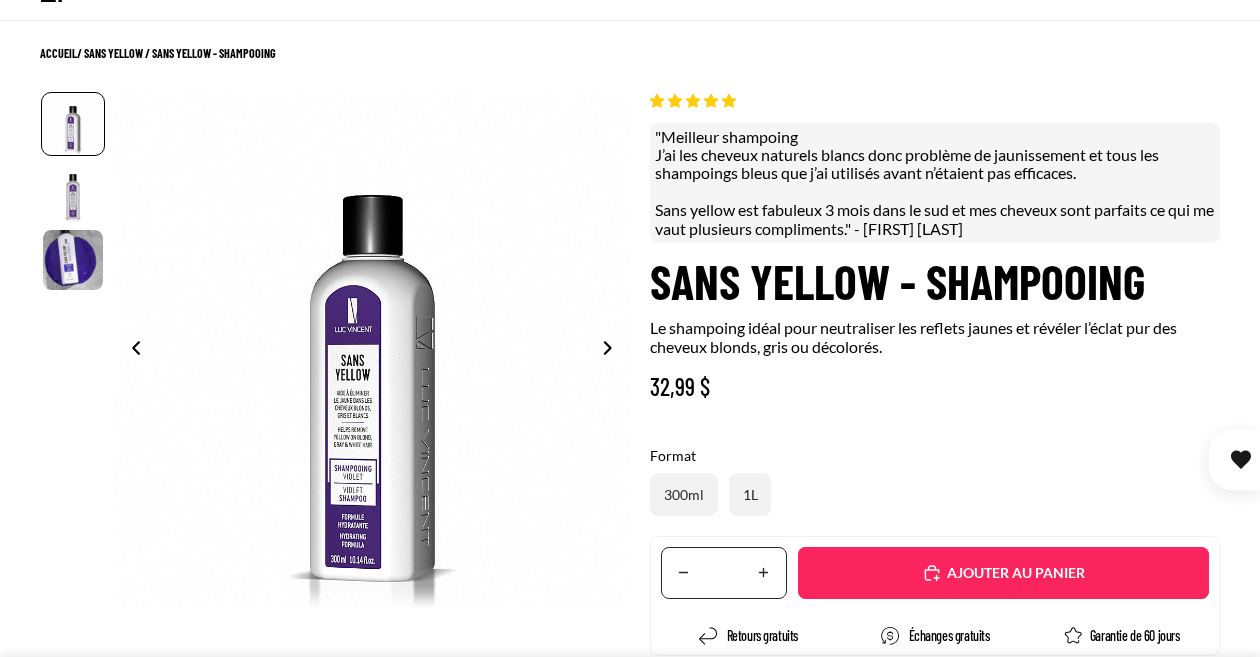 scroll, scrollTop: 98, scrollLeft: 0, axis: vertical 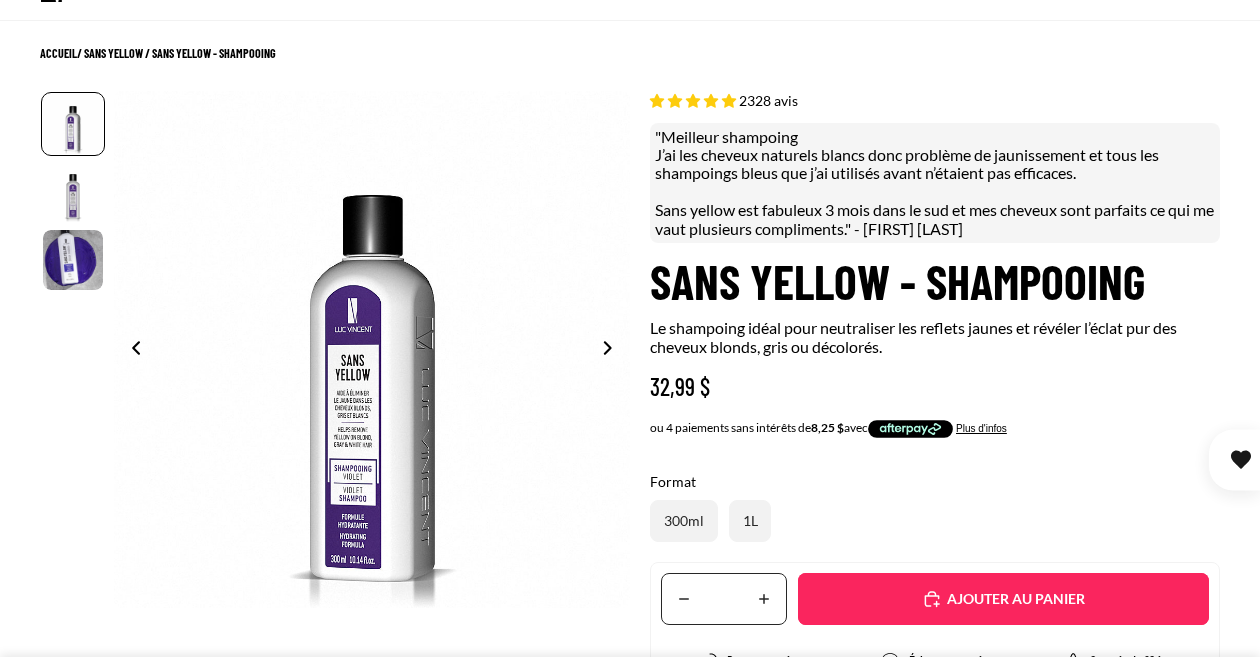 select on "**********" 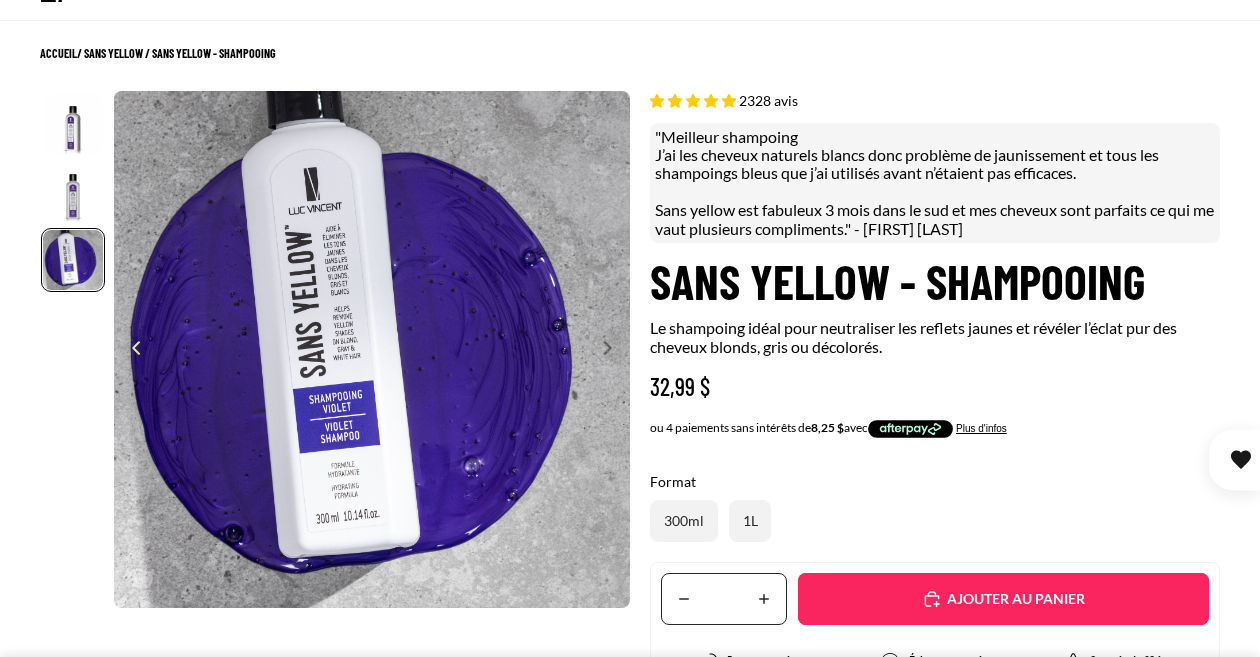 scroll, scrollTop: 0, scrollLeft: 1168, axis: horizontal 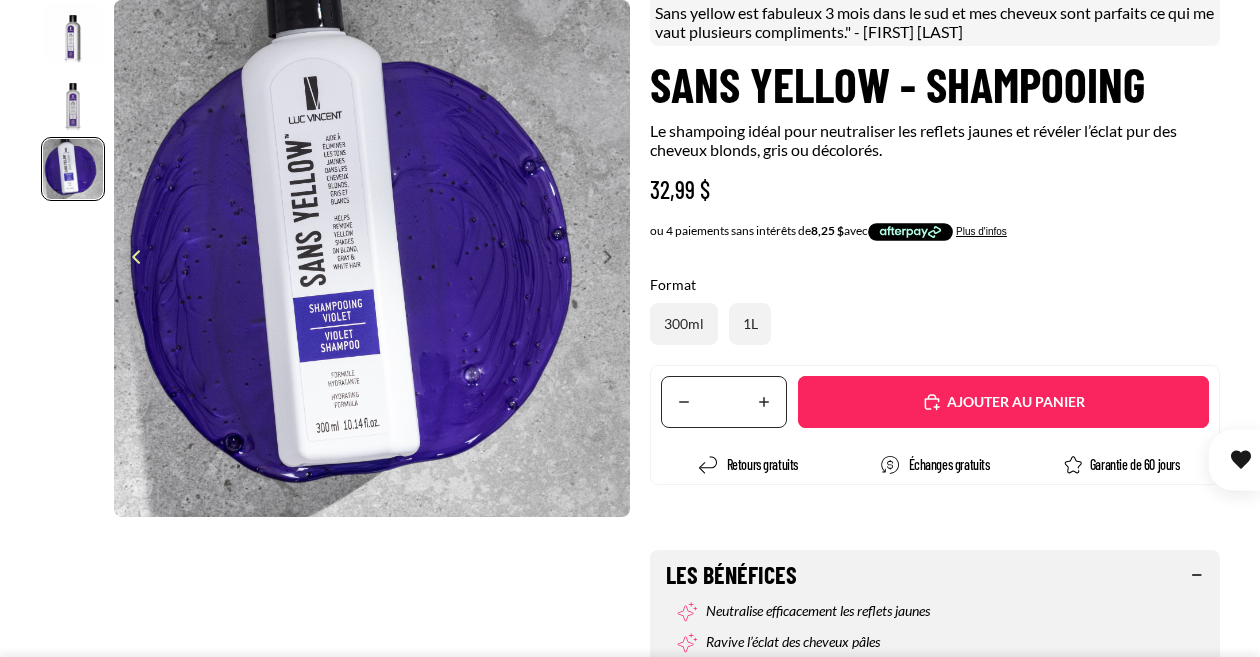 click on "Ajouté" at bounding box center (1003, 402) 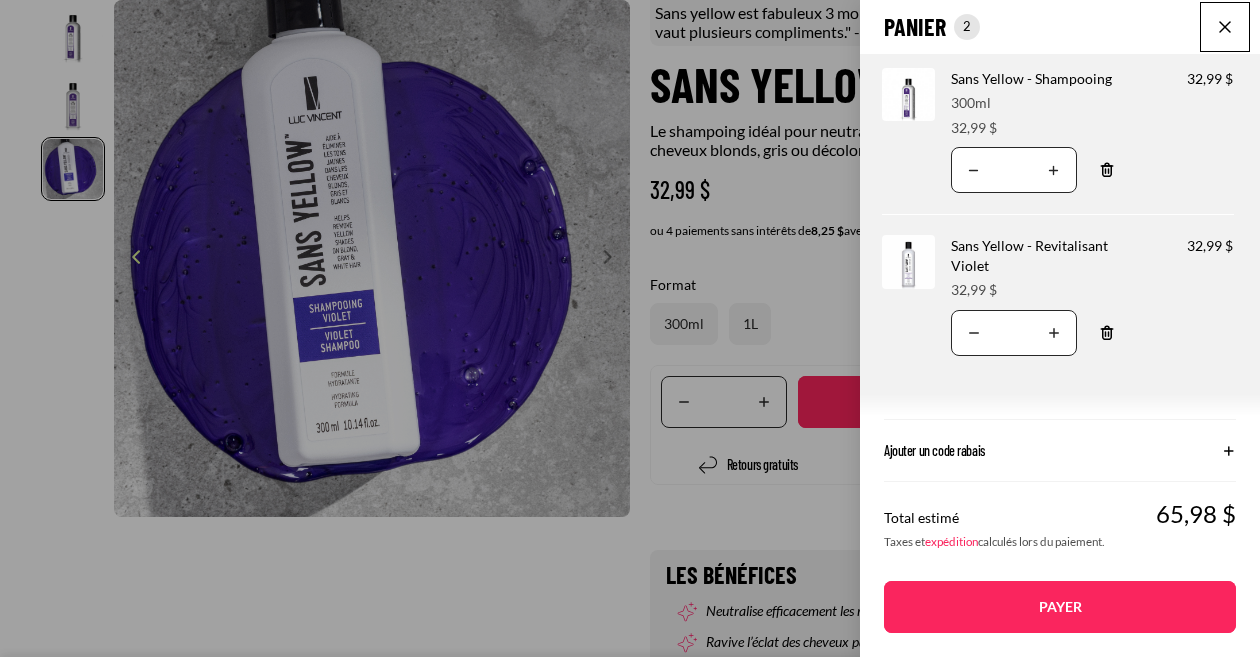 click on "Payer" at bounding box center [1060, 607] 